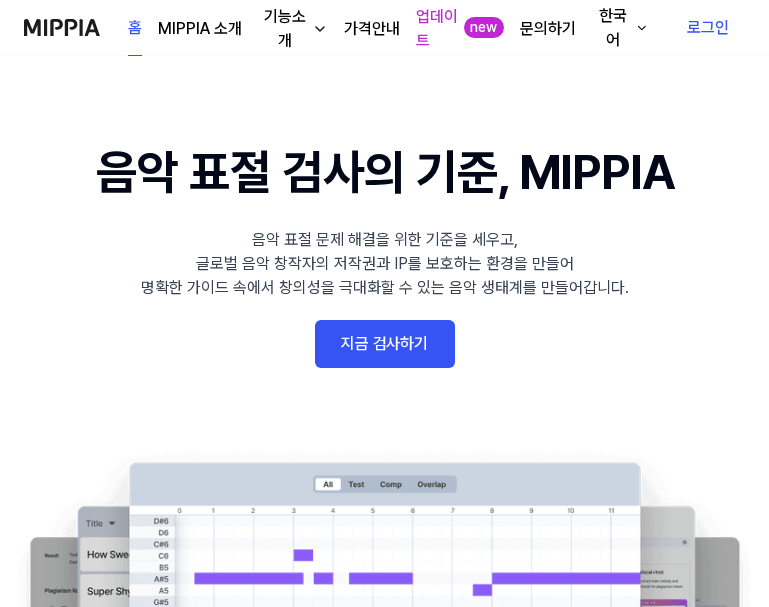 scroll, scrollTop: 0, scrollLeft: 0, axis: both 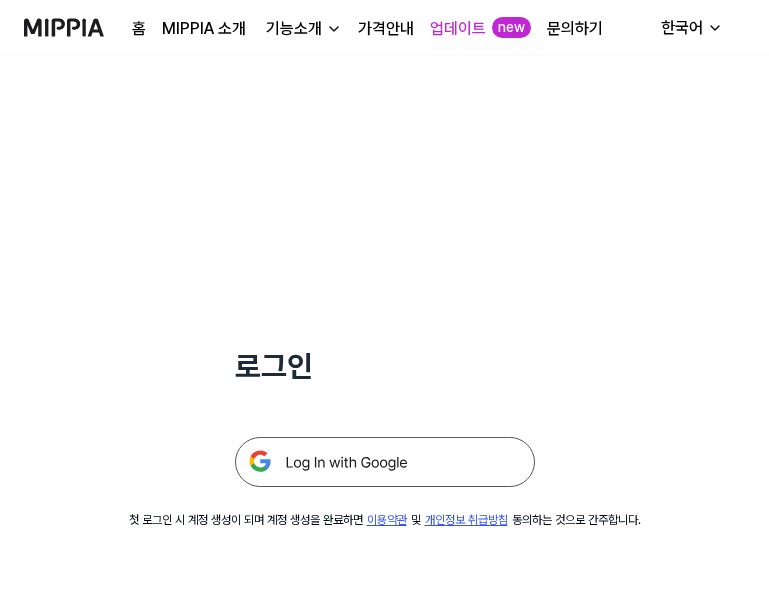 click at bounding box center (385, 462) 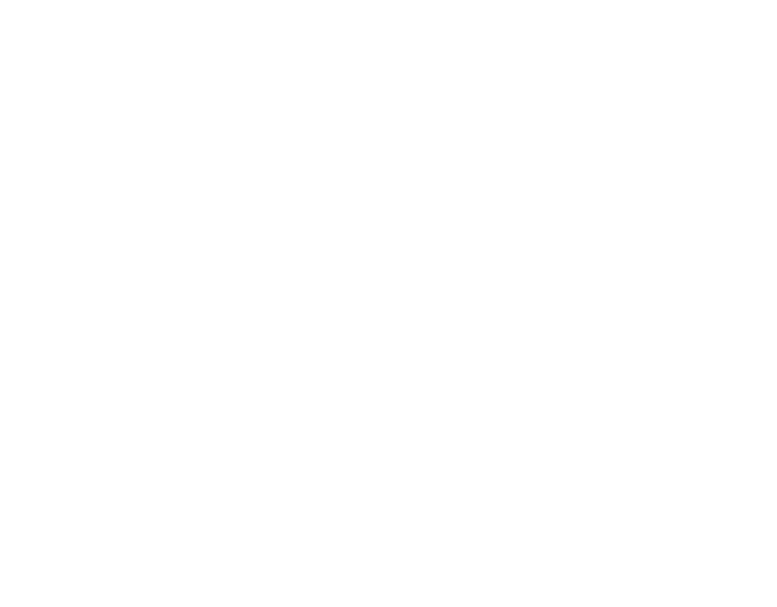 scroll, scrollTop: 0, scrollLeft: 0, axis: both 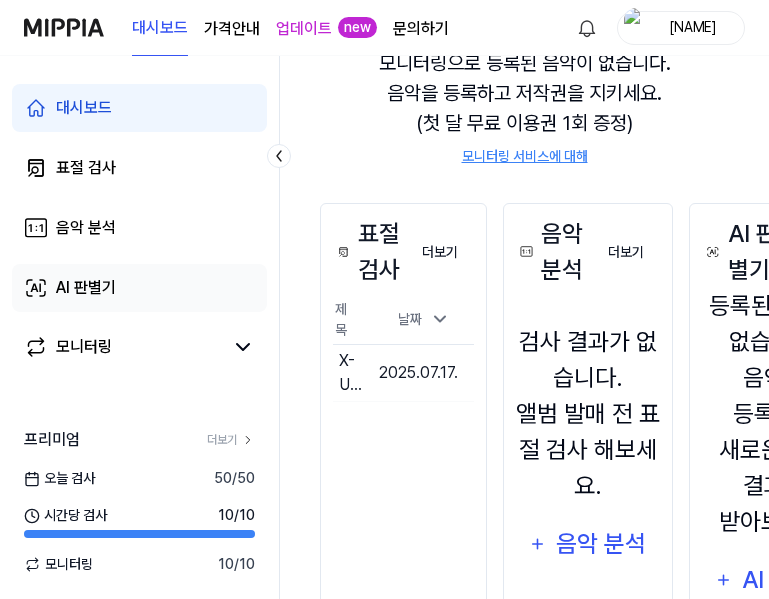 click on "AI 판별기" at bounding box center [86, 288] 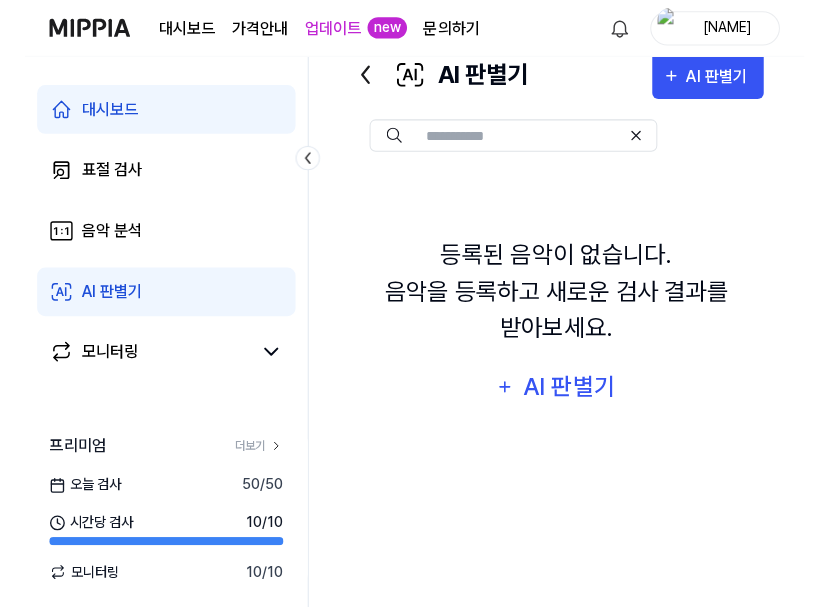 scroll, scrollTop: 0, scrollLeft: 0, axis: both 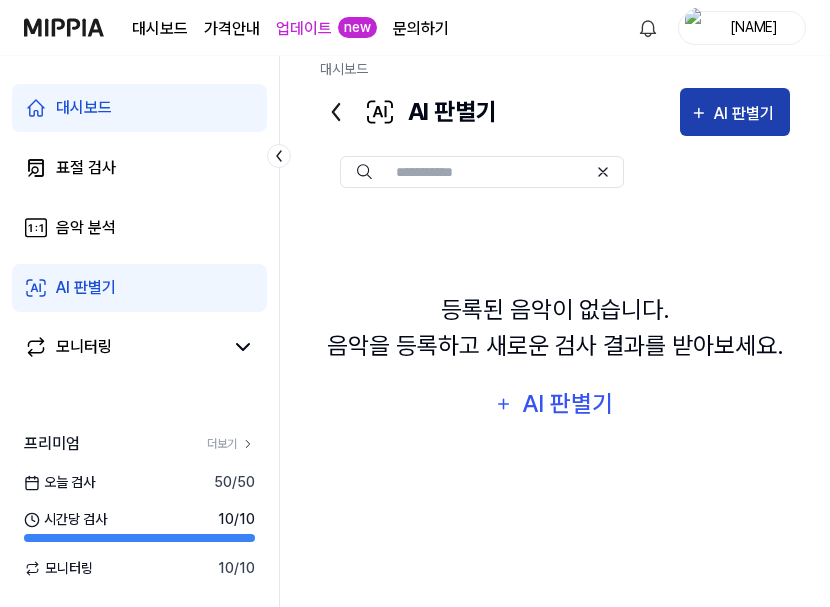 click on "AI 판별기" at bounding box center [747, 114] 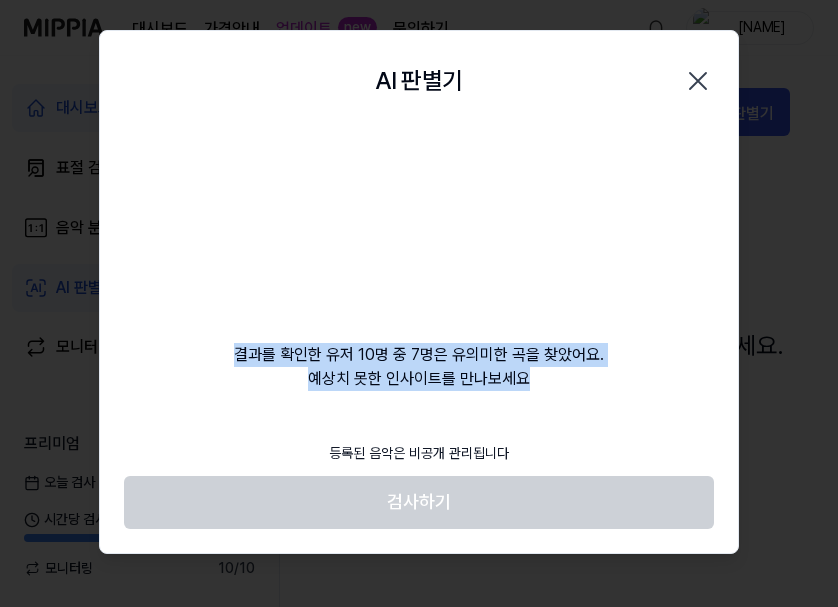 drag, startPoint x: 279, startPoint y: 364, endPoint x: 547, endPoint y: 387, distance: 268.98514 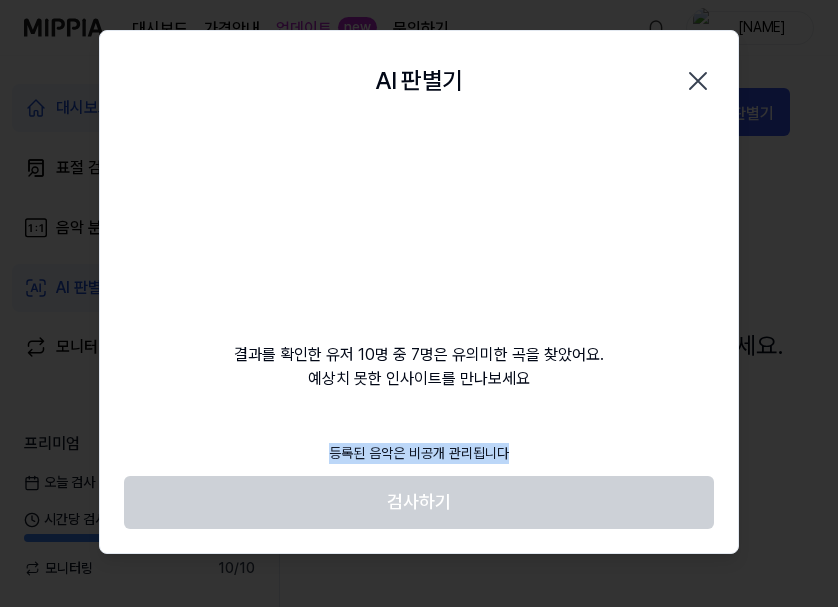 drag, startPoint x: 292, startPoint y: 449, endPoint x: 527, endPoint y: 450, distance: 235.00212 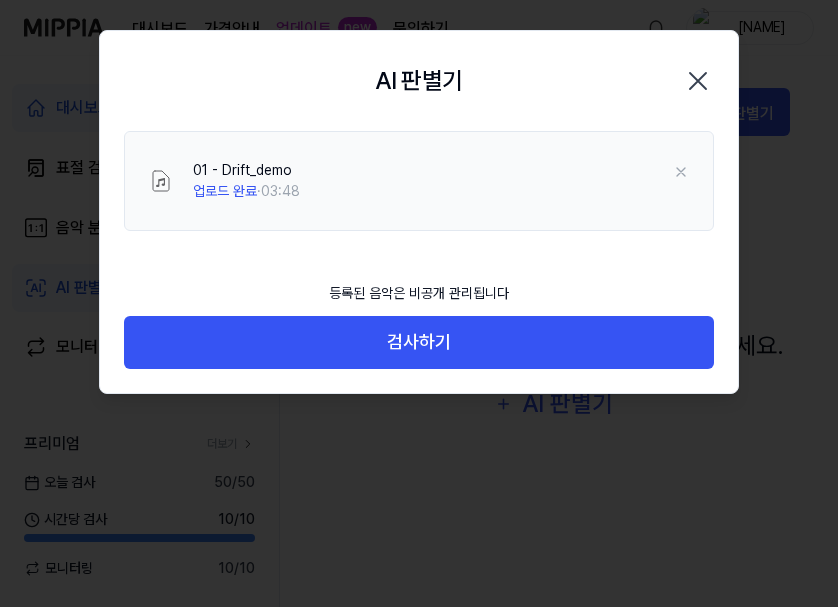 click at bounding box center [419, 303] 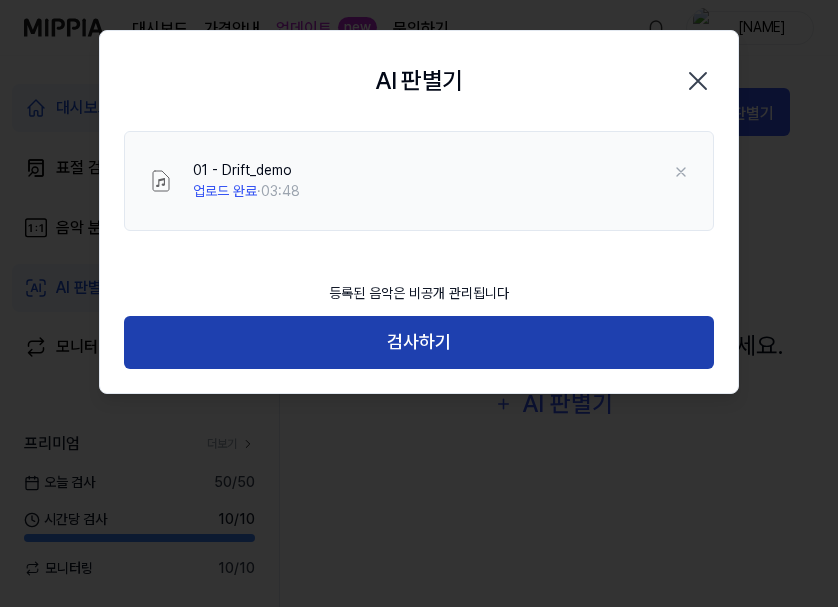 click on "검사하기" at bounding box center [419, 342] 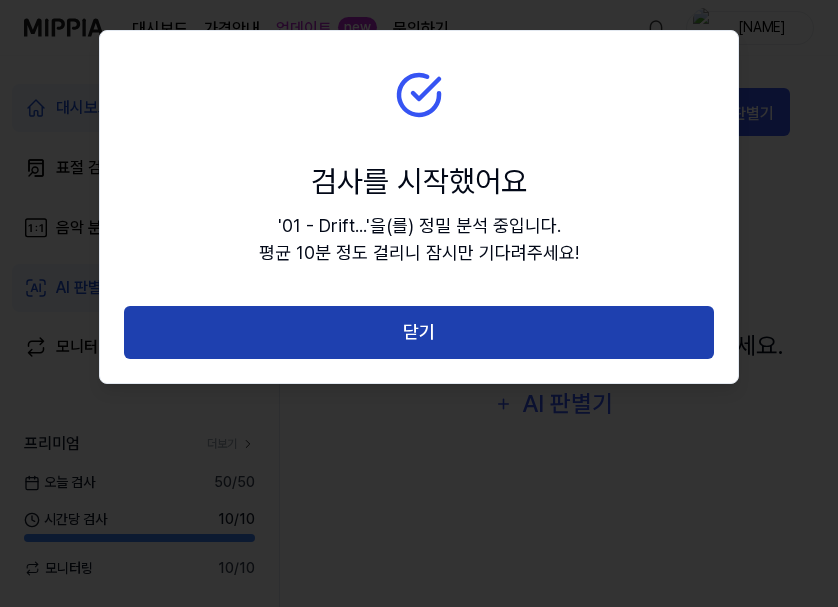 click on "닫기" at bounding box center [419, 332] 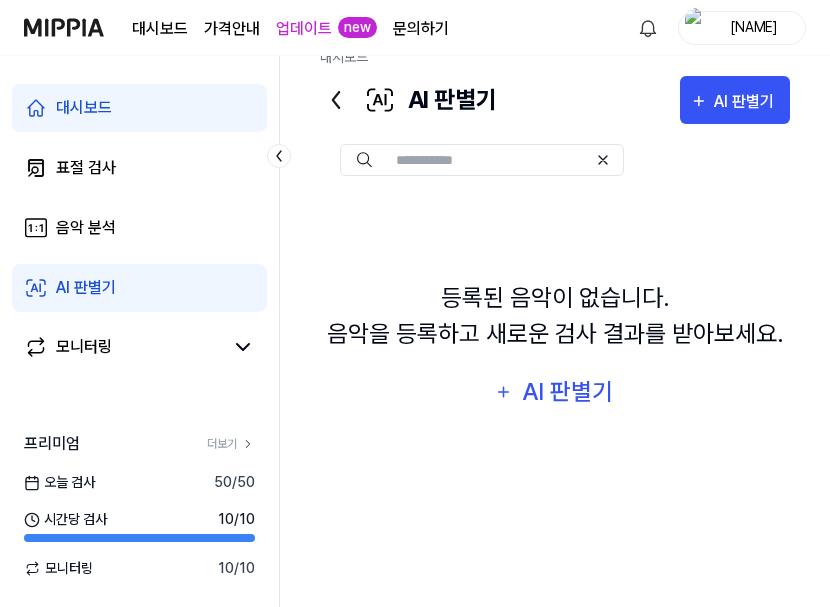 scroll, scrollTop: 0, scrollLeft: 0, axis: both 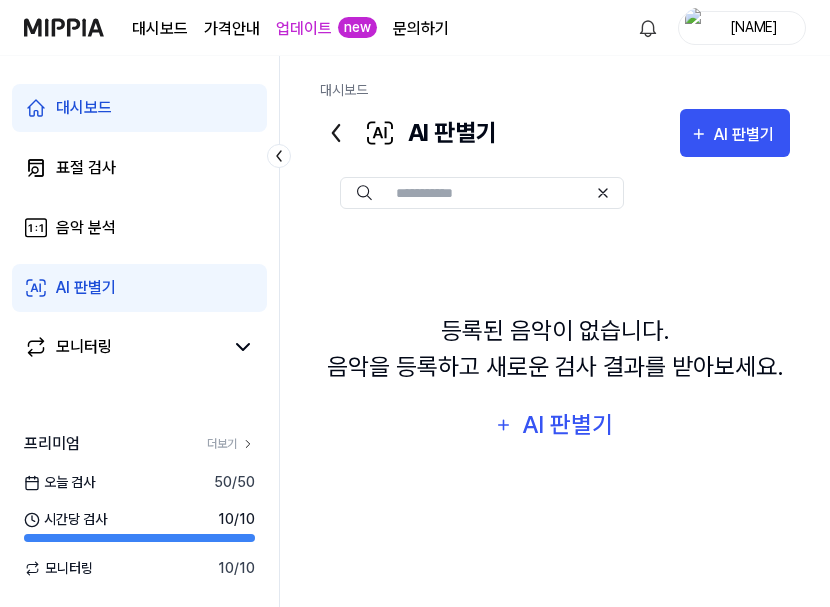 click on "AI 판별기" at bounding box center (86, 288) 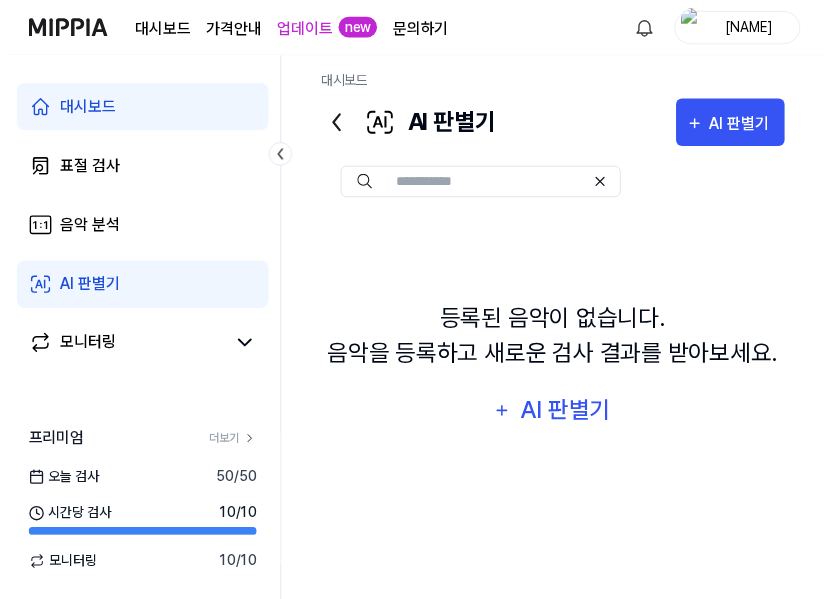 scroll, scrollTop: 0, scrollLeft: 0, axis: both 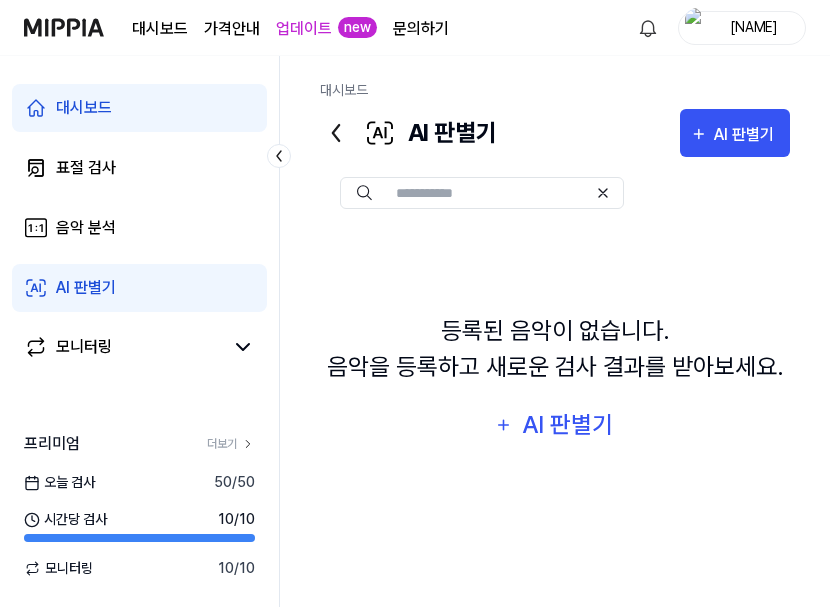 click on "대시보드" at bounding box center (139, 108) 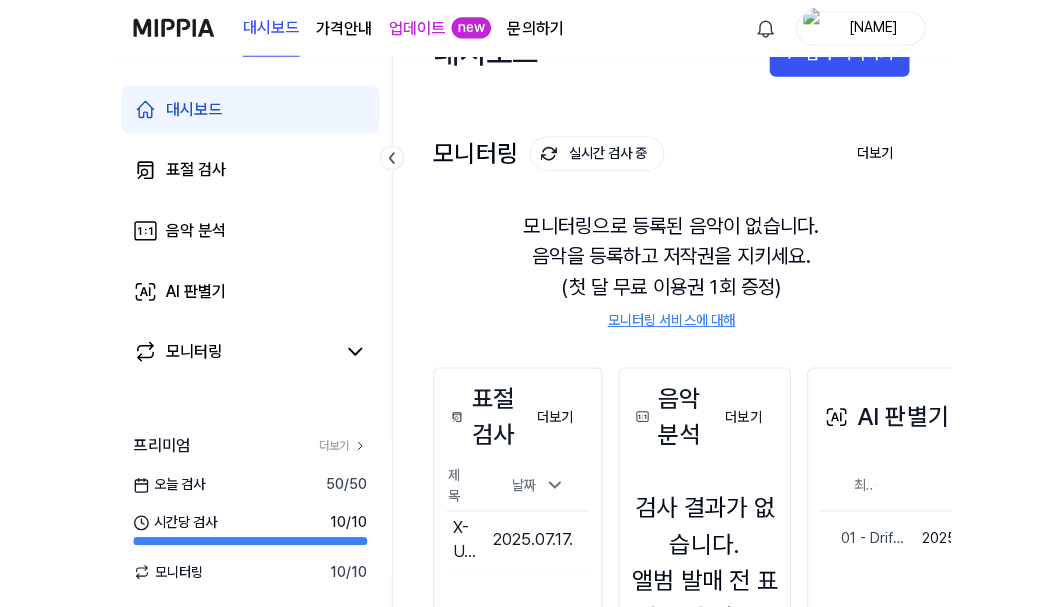 scroll, scrollTop: 154, scrollLeft: 0, axis: vertical 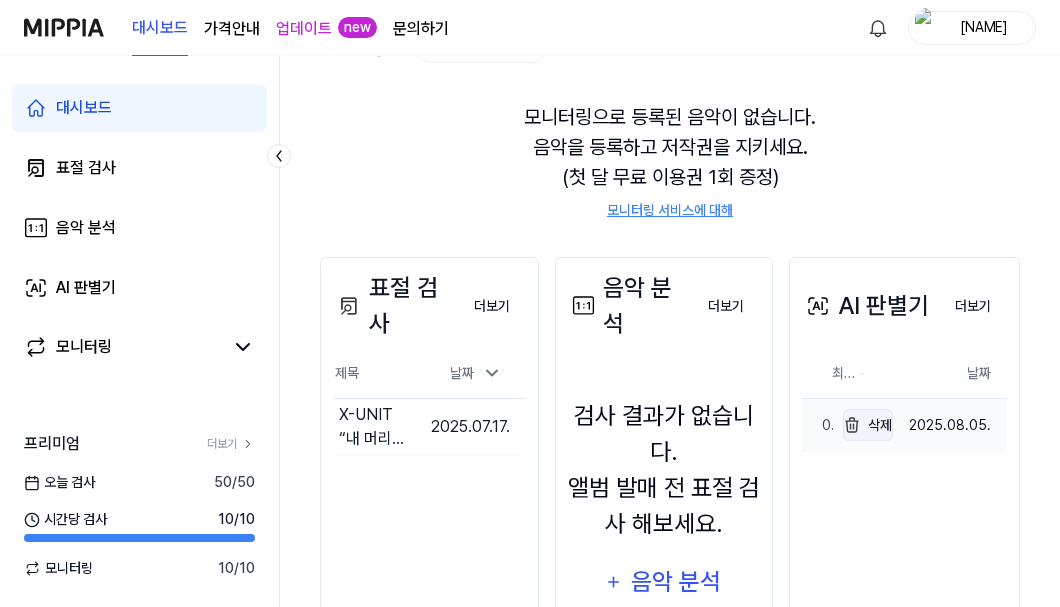click on "삭제" at bounding box center (868, 425) 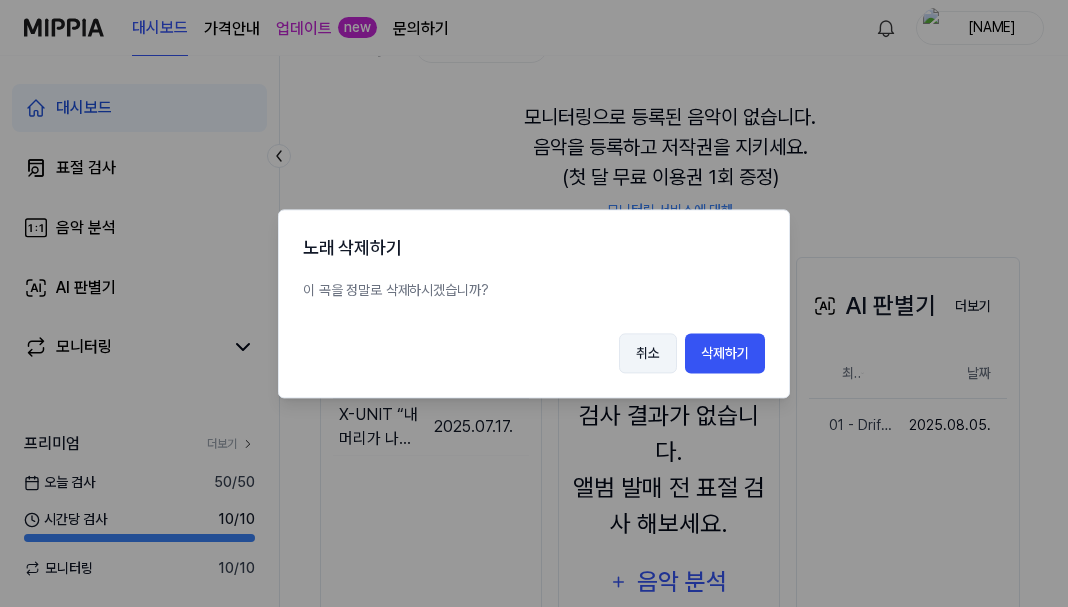 click on "취소" at bounding box center (648, 353) 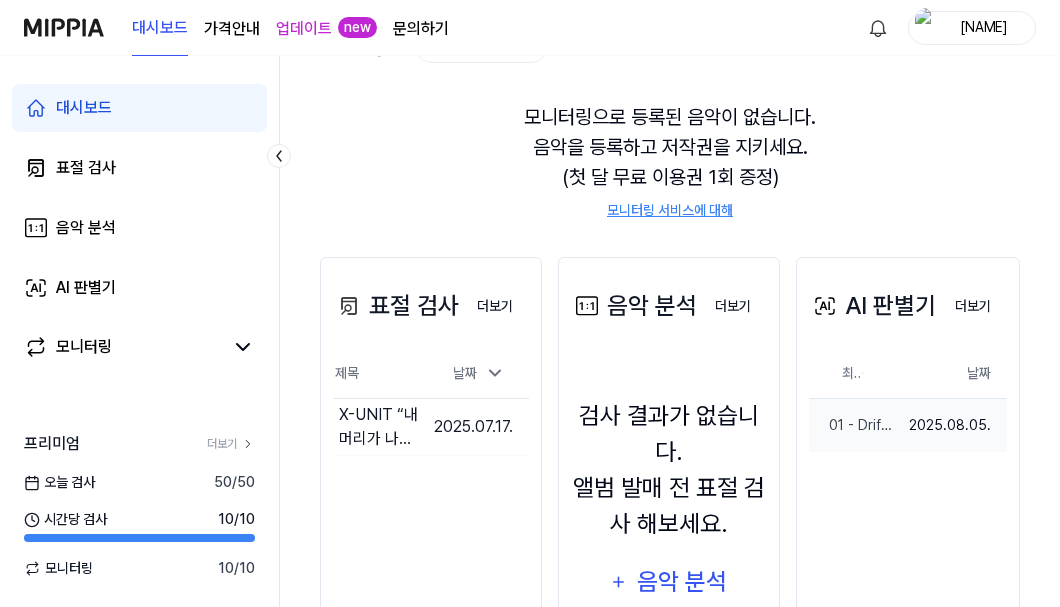 click on "2025.08.05." at bounding box center [950, 425] 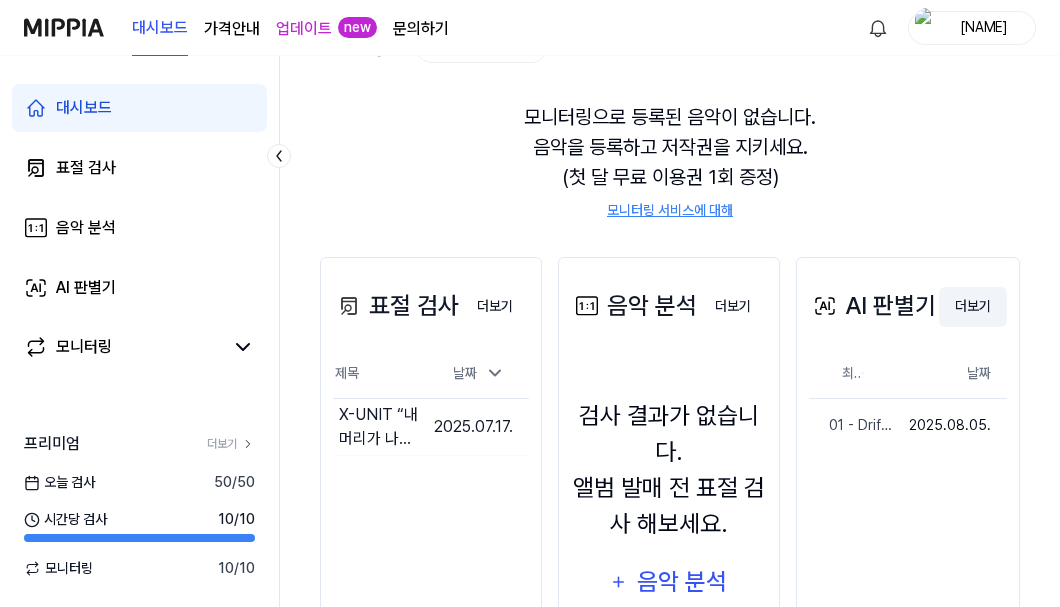click on "더보기" at bounding box center [973, 307] 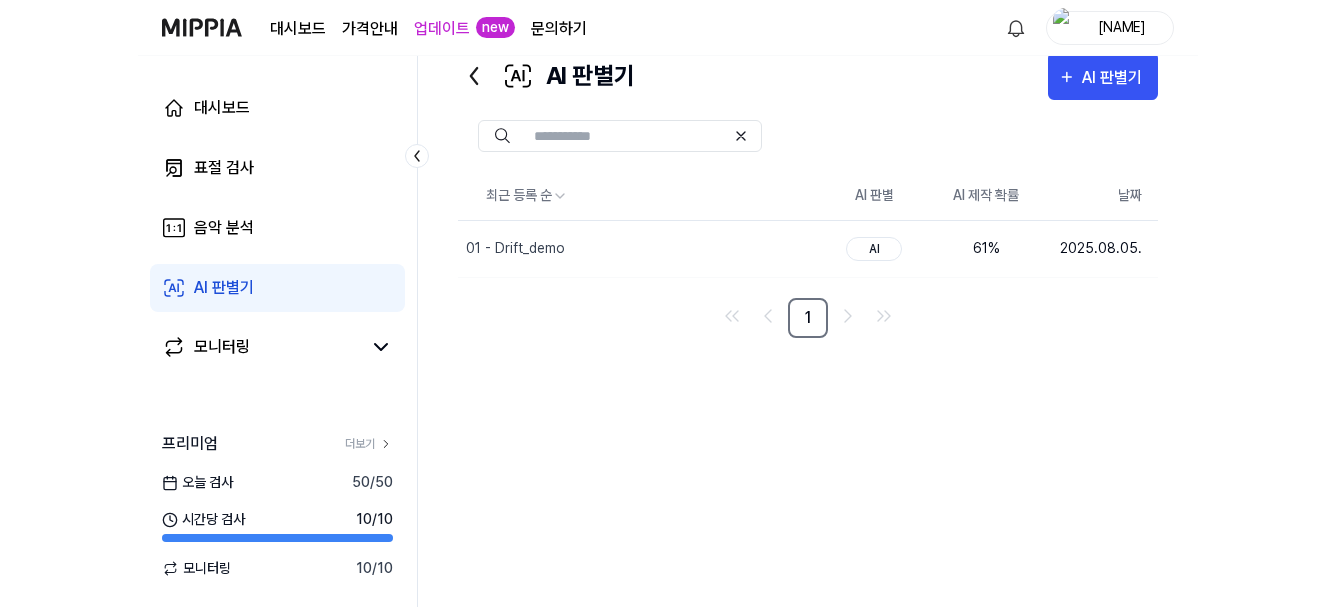 scroll, scrollTop: 0, scrollLeft: 0, axis: both 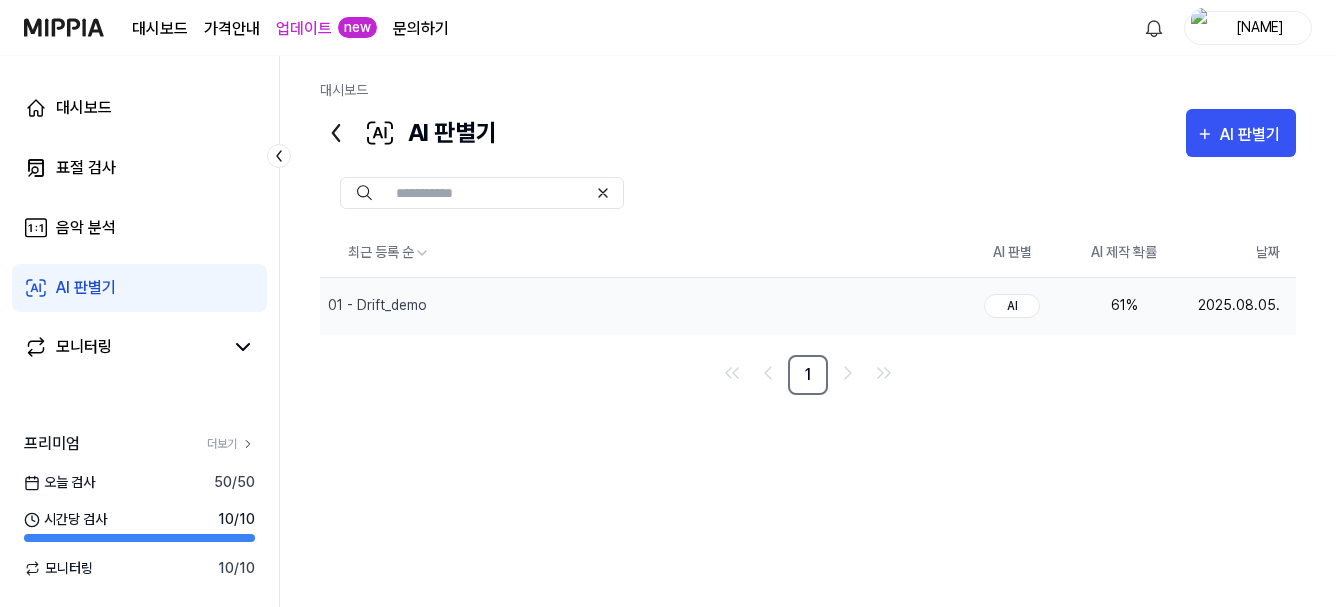 drag, startPoint x: 1096, startPoint y: 361, endPoint x: 1150, endPoint y: 318, distance: 69.02898 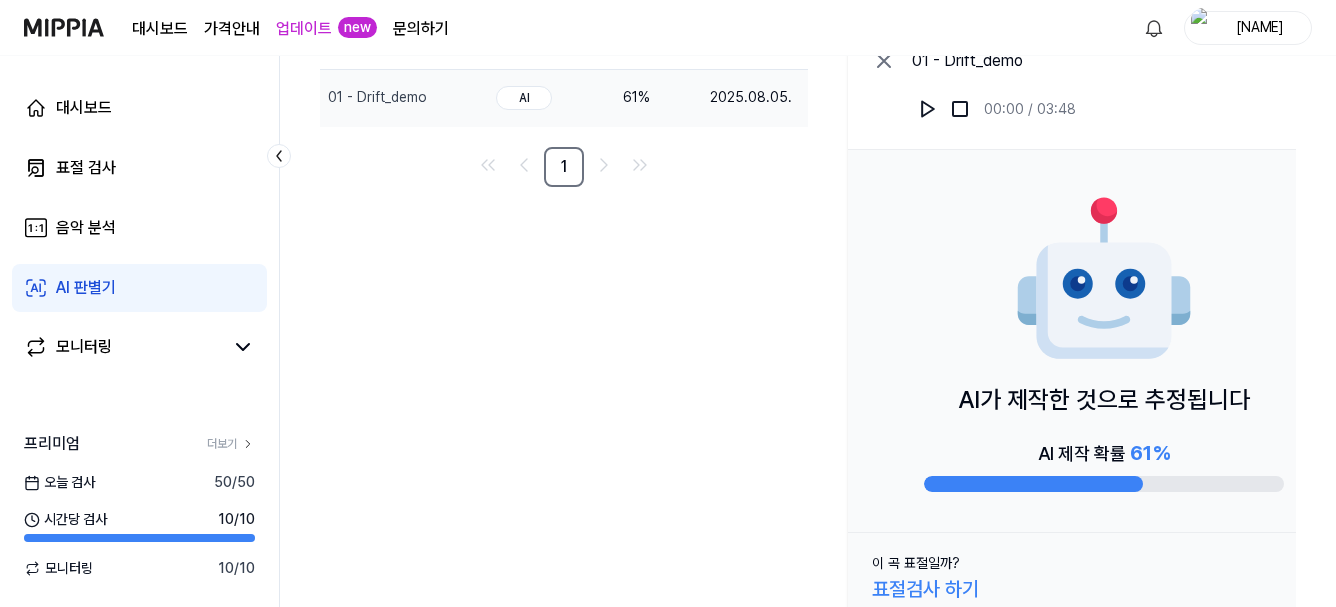 scroll, scrollTop: 233, scrollLeft: 0, axis: vertical 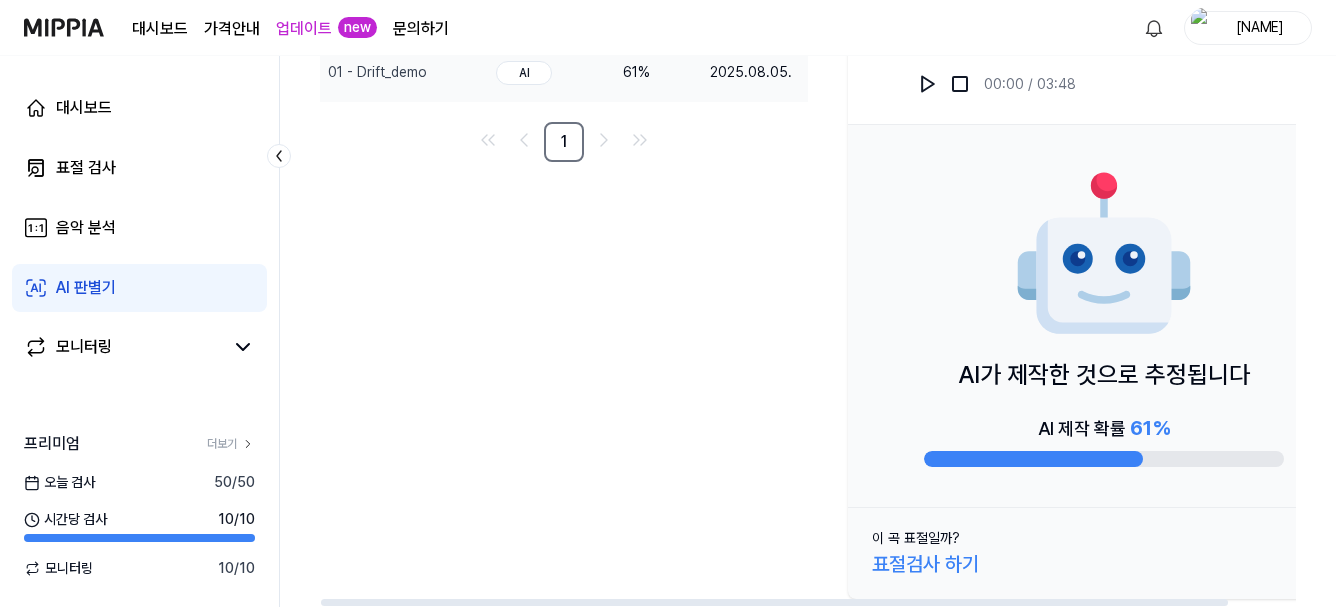 drag, startPoint x: 955, startPoint y: 363, endPoint x: 1225, endPoint y: 373, distance: 270.18512 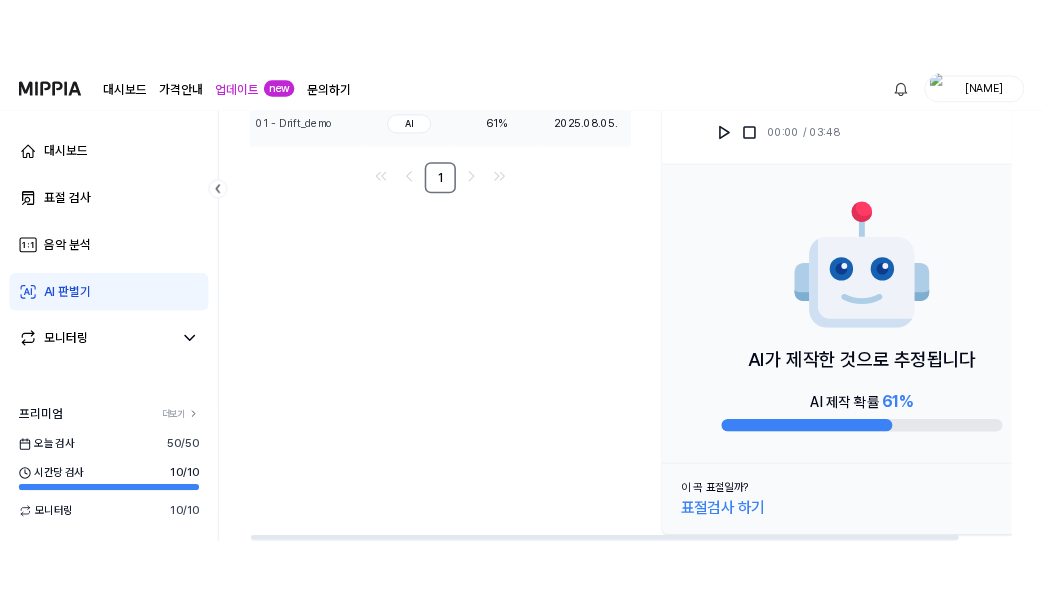 scroll, scrollTop: 0, scrollLeft: 0, axis: both 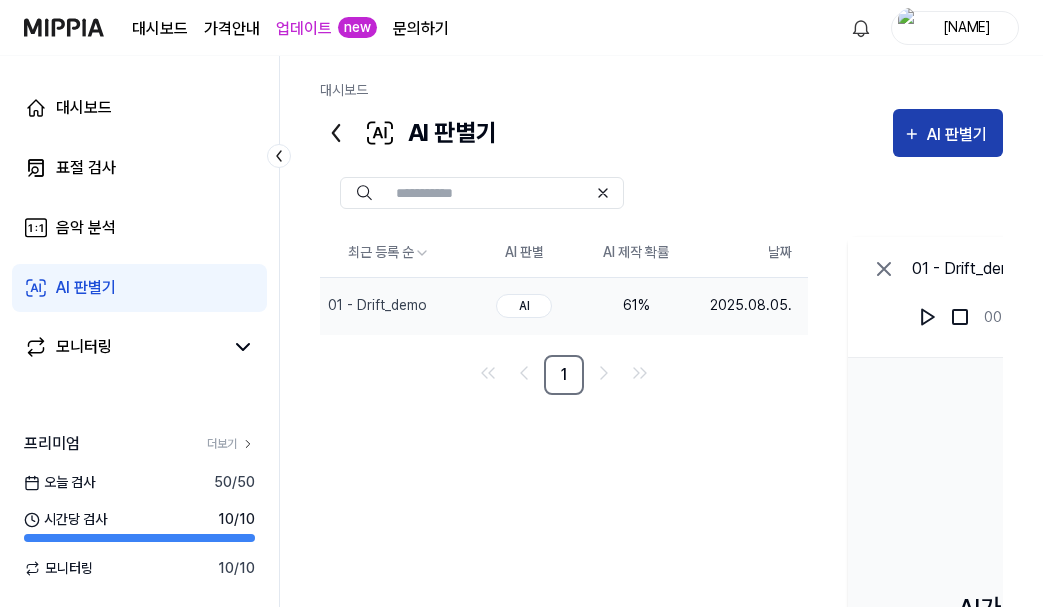 click on "AI 판별기" at bounding box center (960, 135) 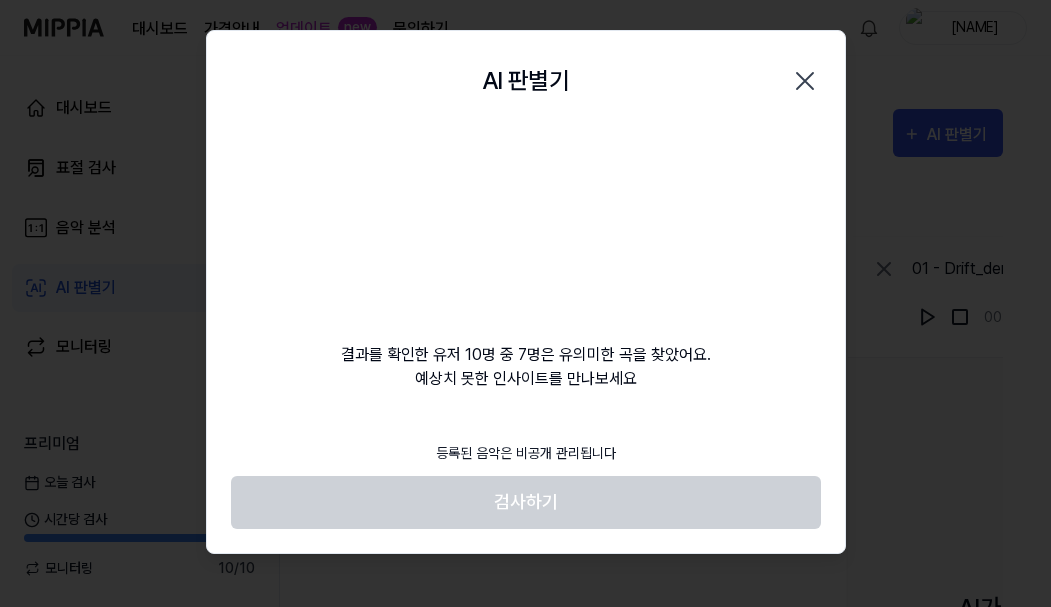 click on "AI 판별기 Close 결과를 확인한 유저 10명 중 7명은 유의미한 곡을 찾았어요.
예상치 못한 인사이트를 만나보세요 등록된 음악은 비공개 관리됩니다 검사하기" at bounding box center (526, 292) 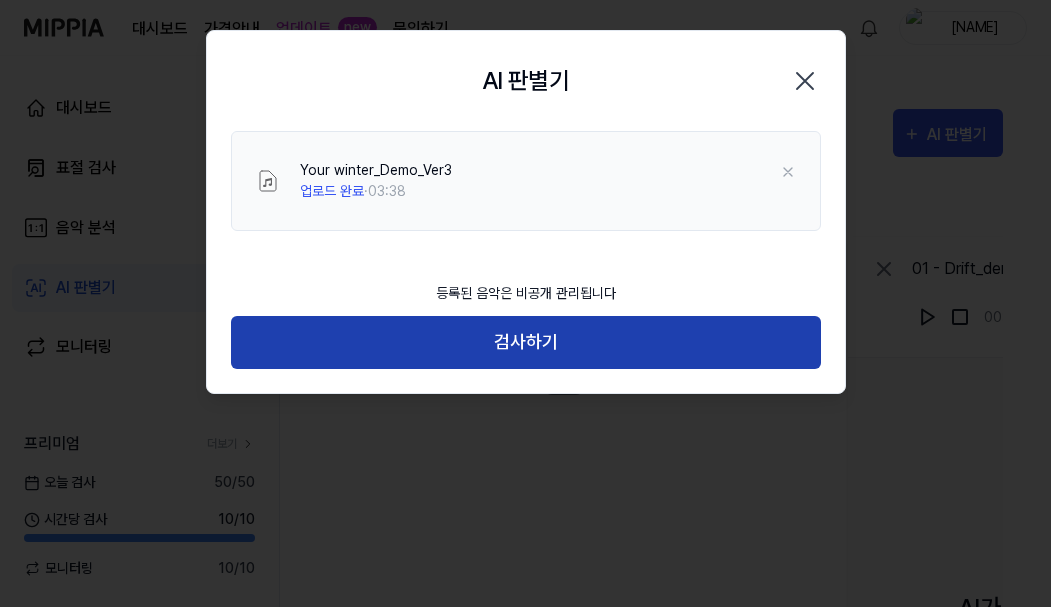 click on "검사하기" at bounding box center (526, 342) 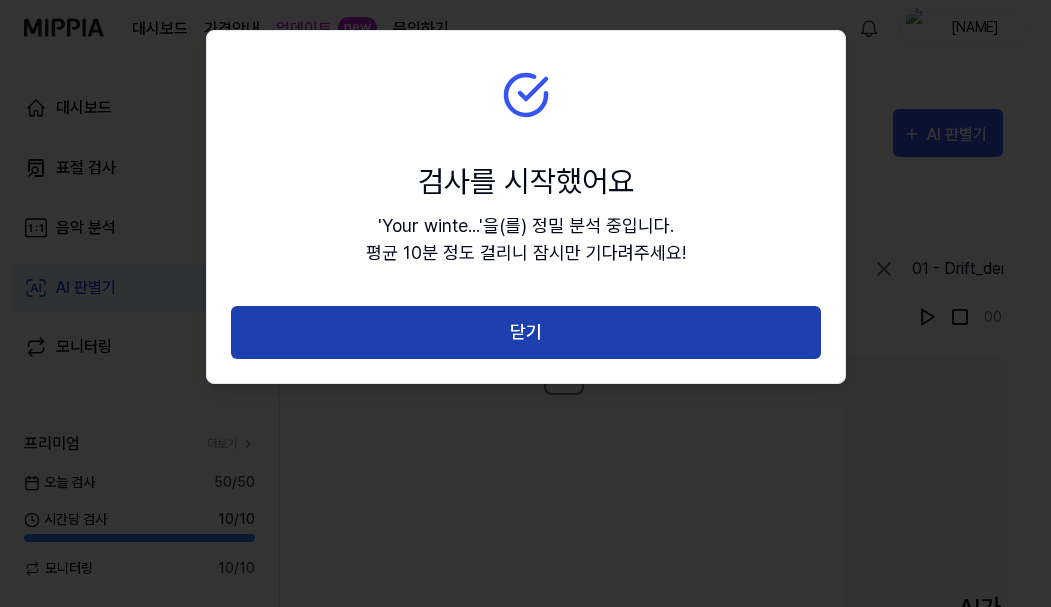 click on "닫기" at bounding box center [526, 332] 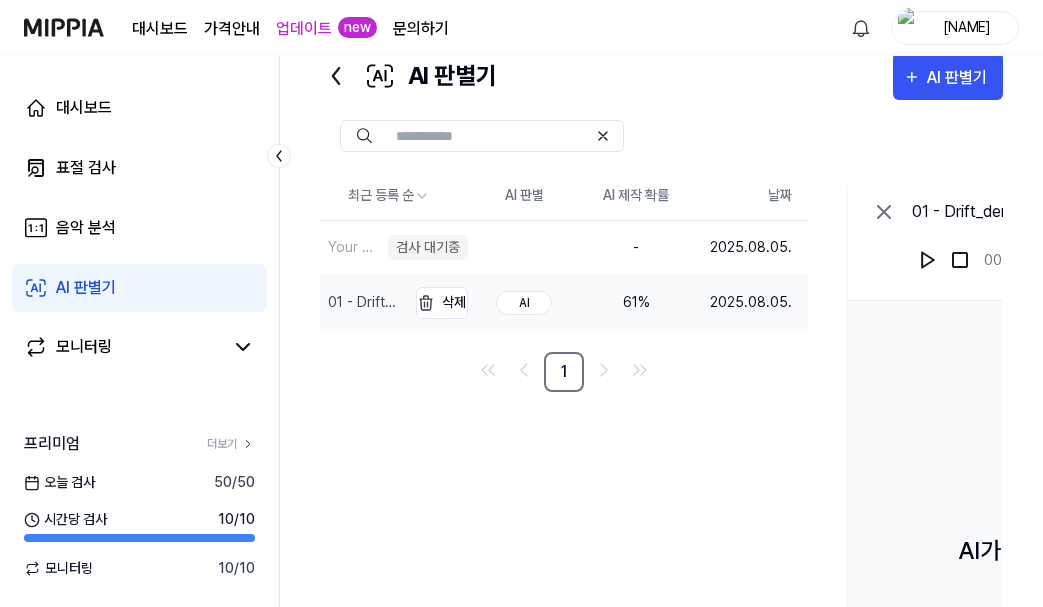 scroll, scrollTop: 0, scrollLeft: 0, axis: both 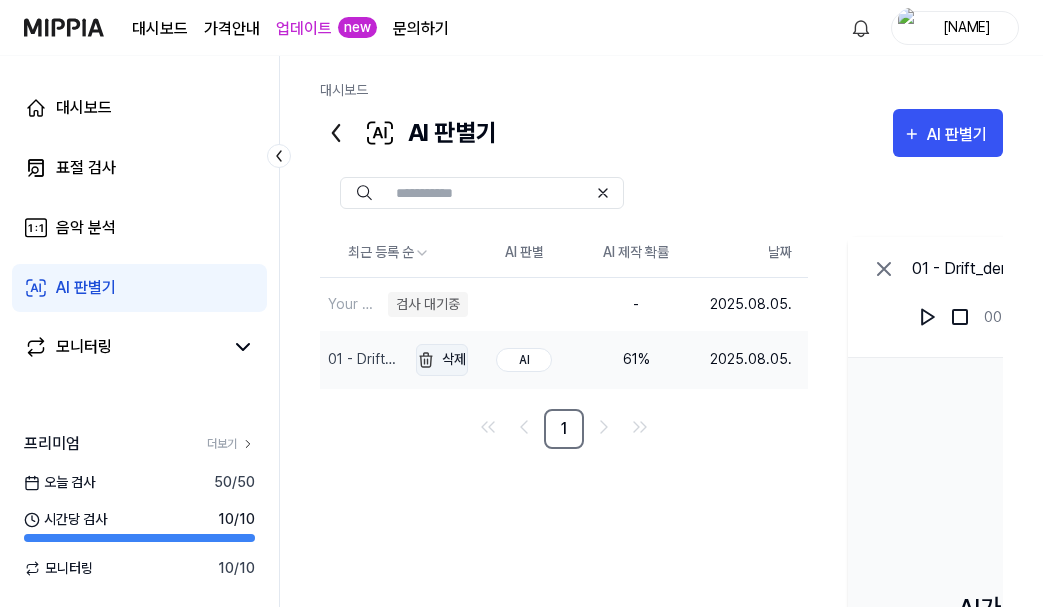 click at bounding box center [426, 360] 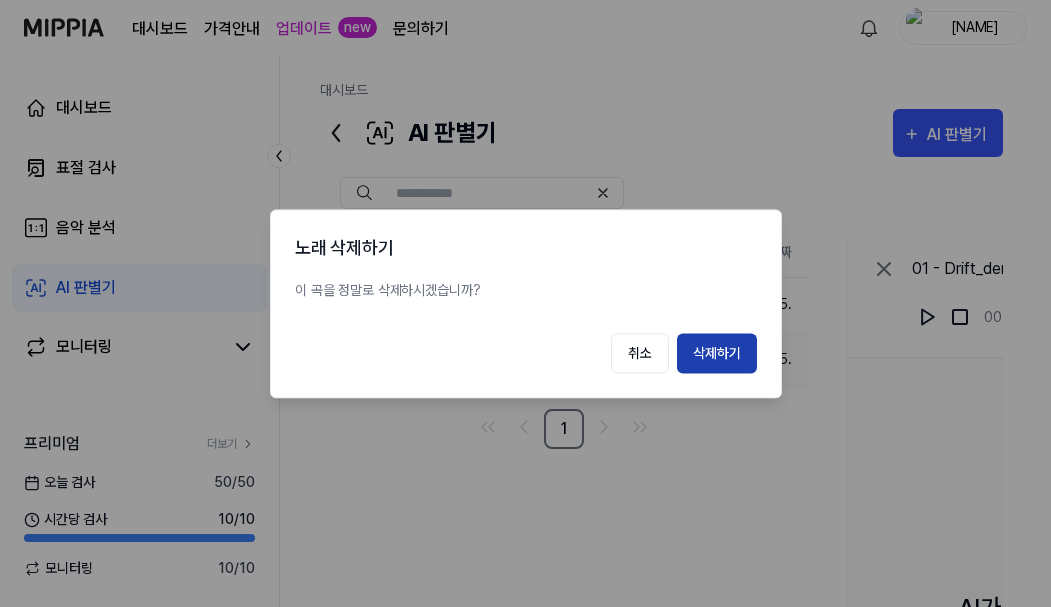 click on "삭제하기" at bounding box center [717, 353] 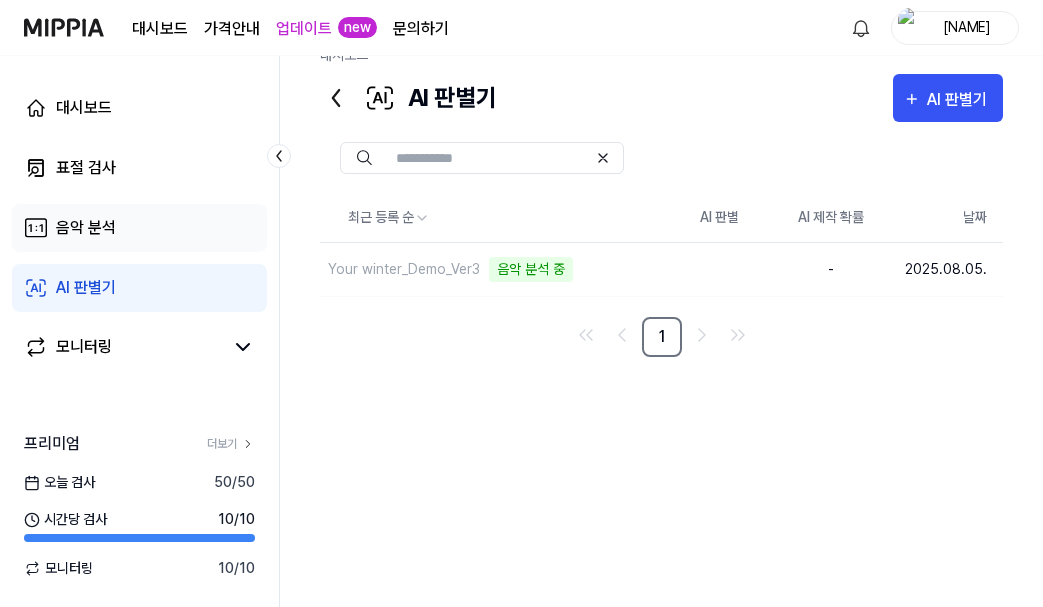 scroll, scrollTop: 0, scrollLeft: 0, axis: both 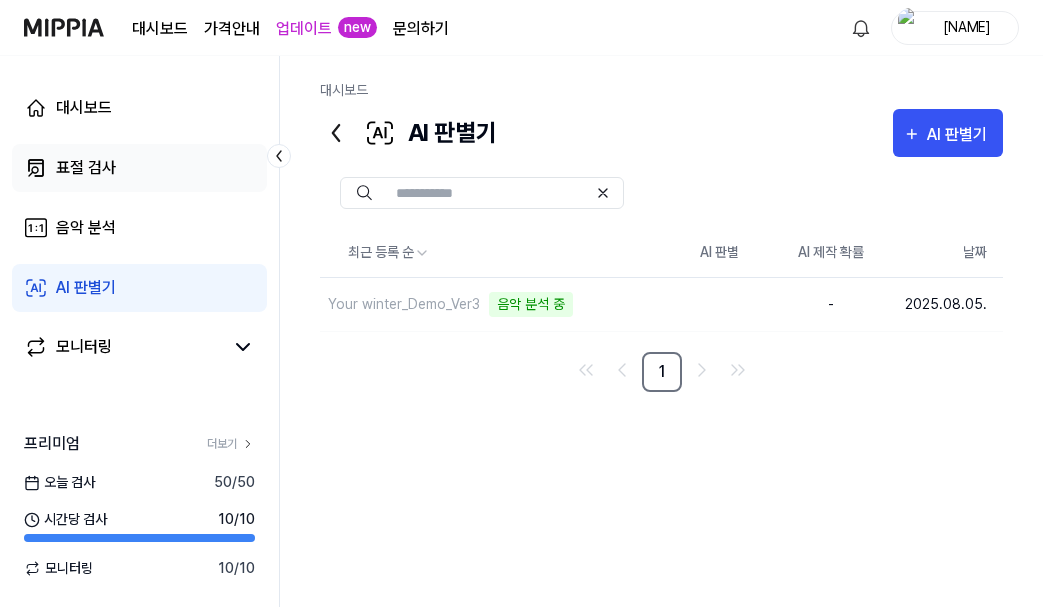 click on "표절 검사" at bounding box center (86, 168) 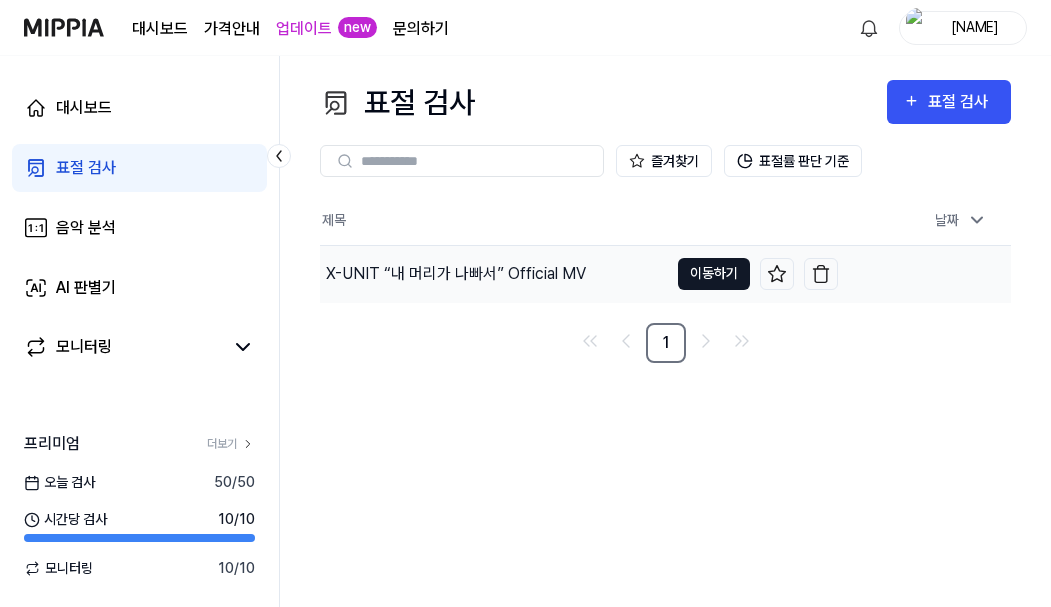 click on "이동하기" at bounding box center (714, 274) 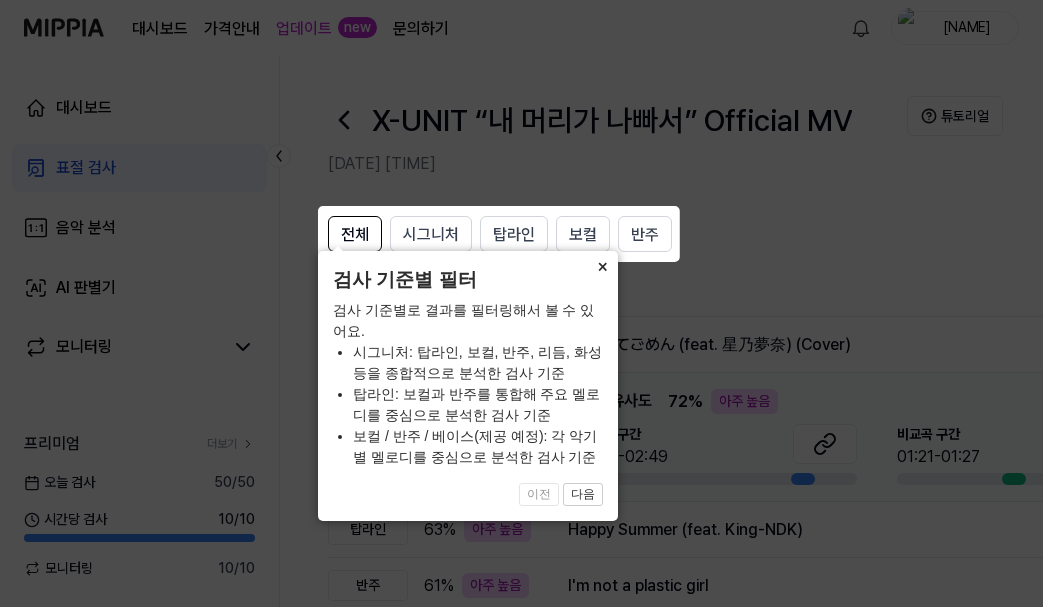 click on "×" at bounding box center (602, 265) 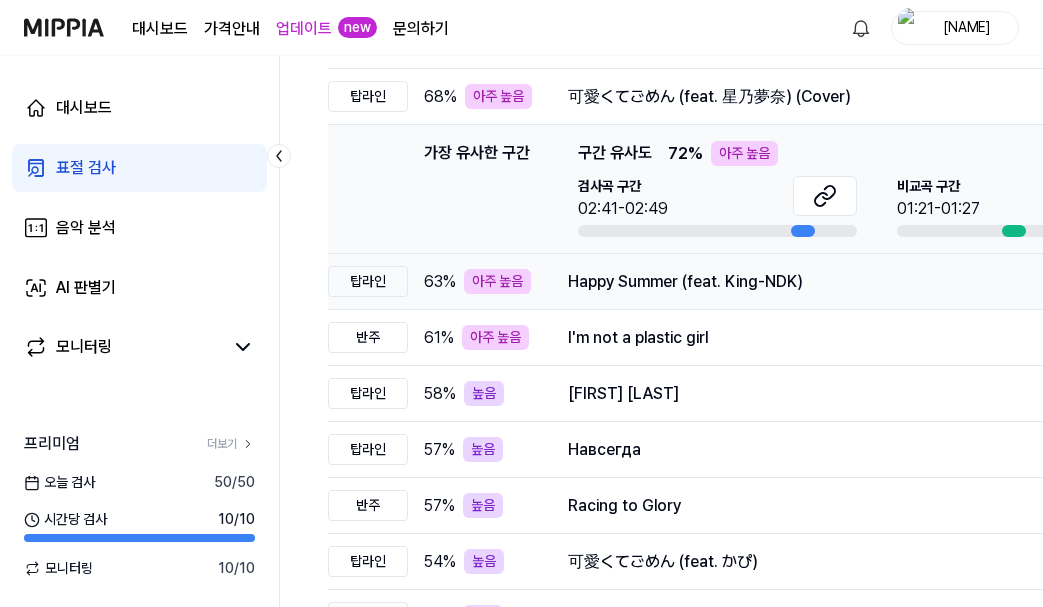 scroll, scrollTop: 98, scrollLeft: 0, axis: vertical 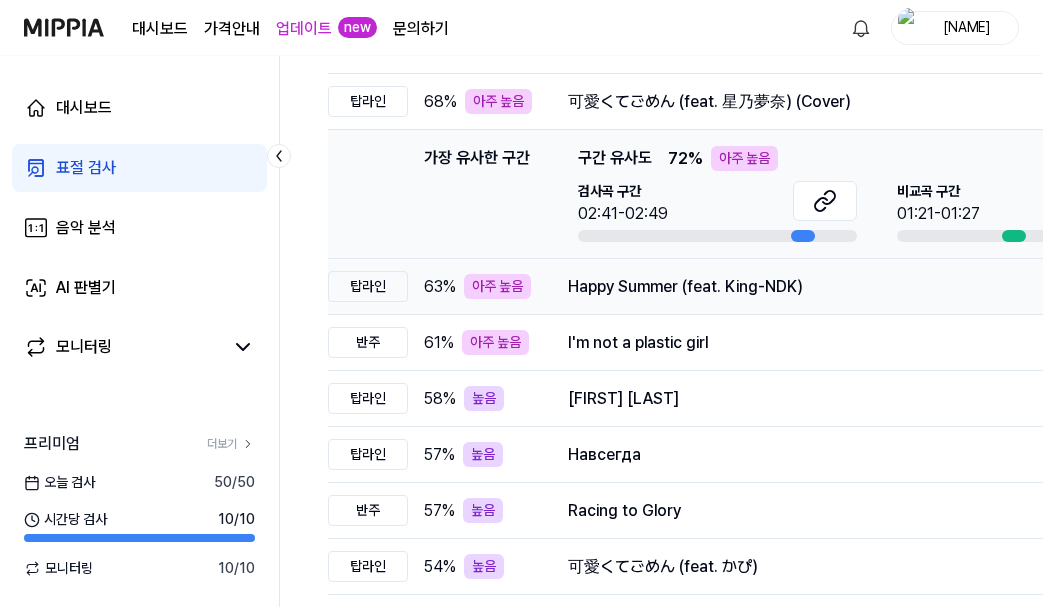 drag, startPoint x: 568, startPoint y: 285, endPoint x: 834, endPoint y: 296, distance: 266.22736 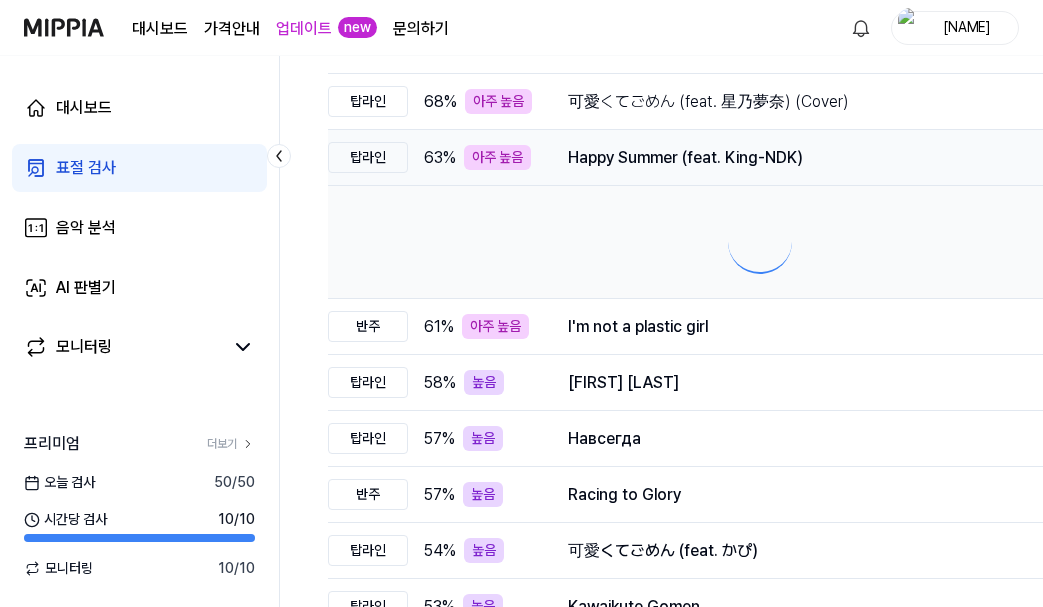 click at bounding box center [760, 242] 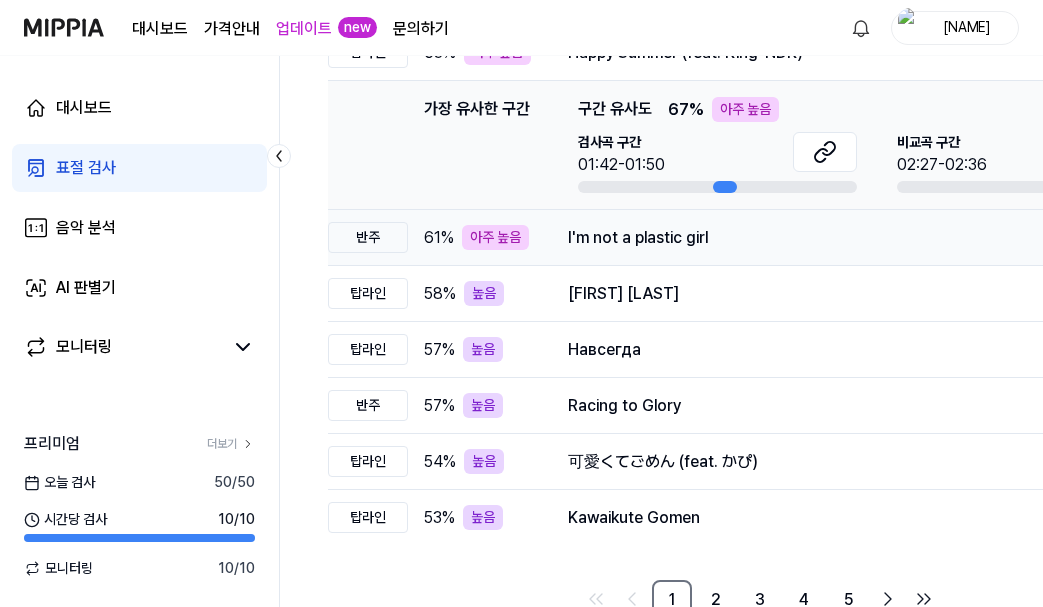 scroll, scrollTop: 401, scrollLeft: 0, axis: vertical 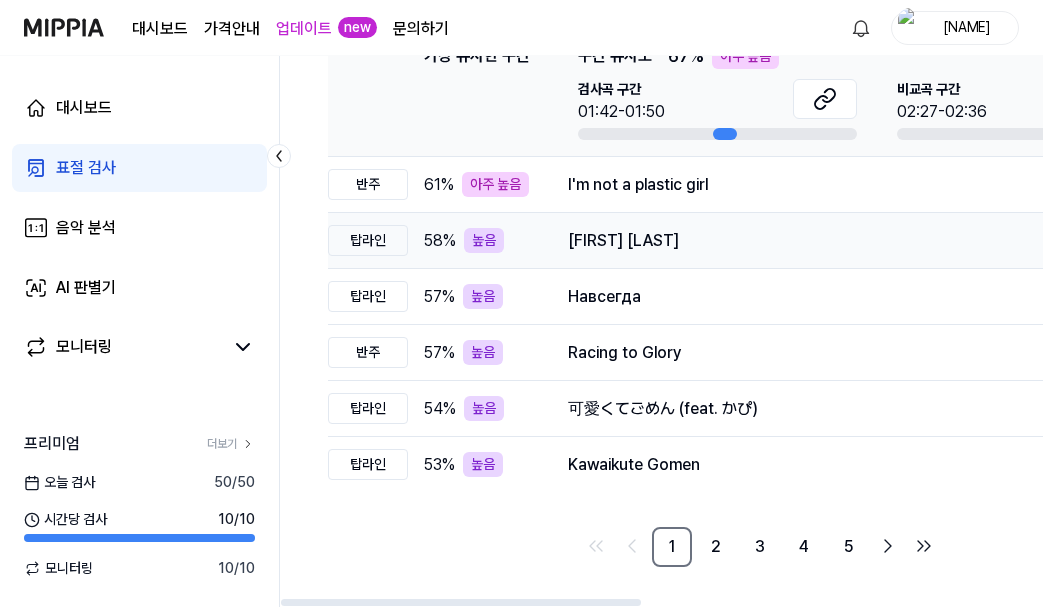 click on "[FIRST] [LAST]" at bounding box center (828, 241) 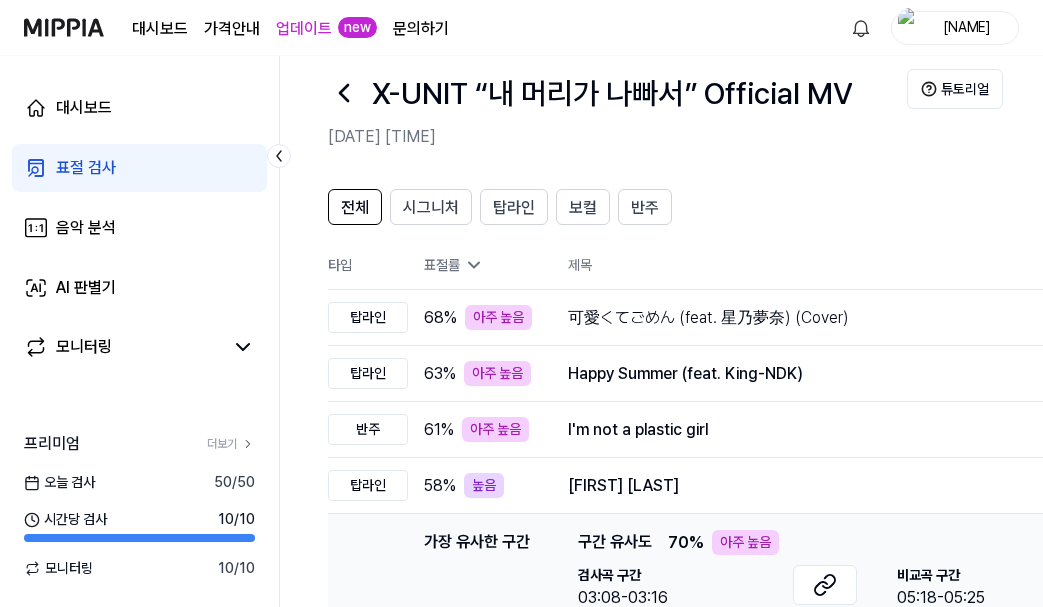scroll, scrollTop: 22, scrollLeft: 0, axis: vertical 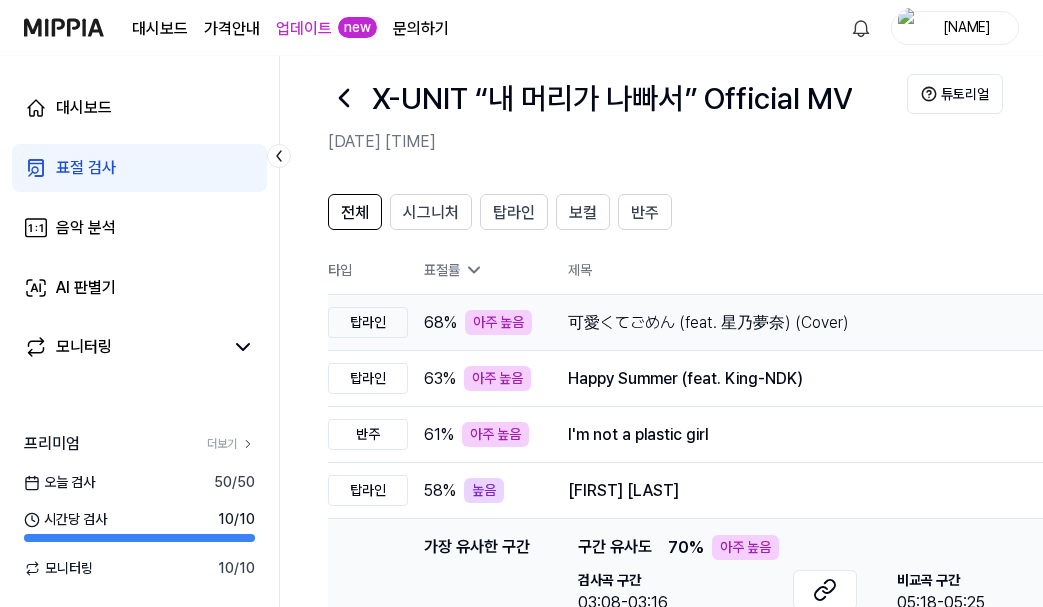 click on "可愛くてごめん (feat. 星乃夢奈) (Cover)" at bounding box center (828, 323) 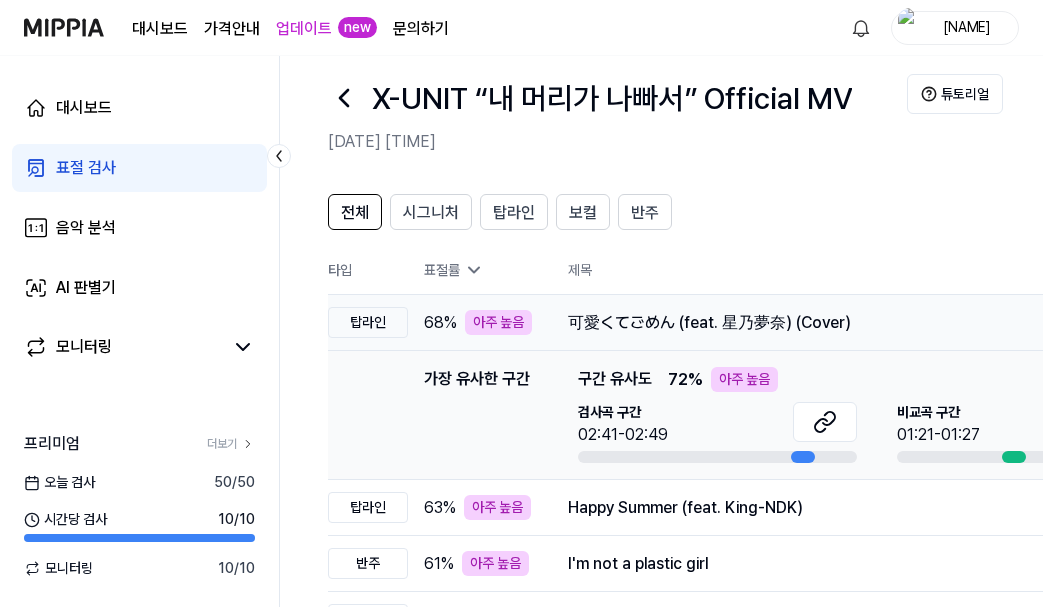 drag, startPoint x: 569, startPoint y: 321, endPoint x: 841, endPoint y: 325, distance: 272.02942 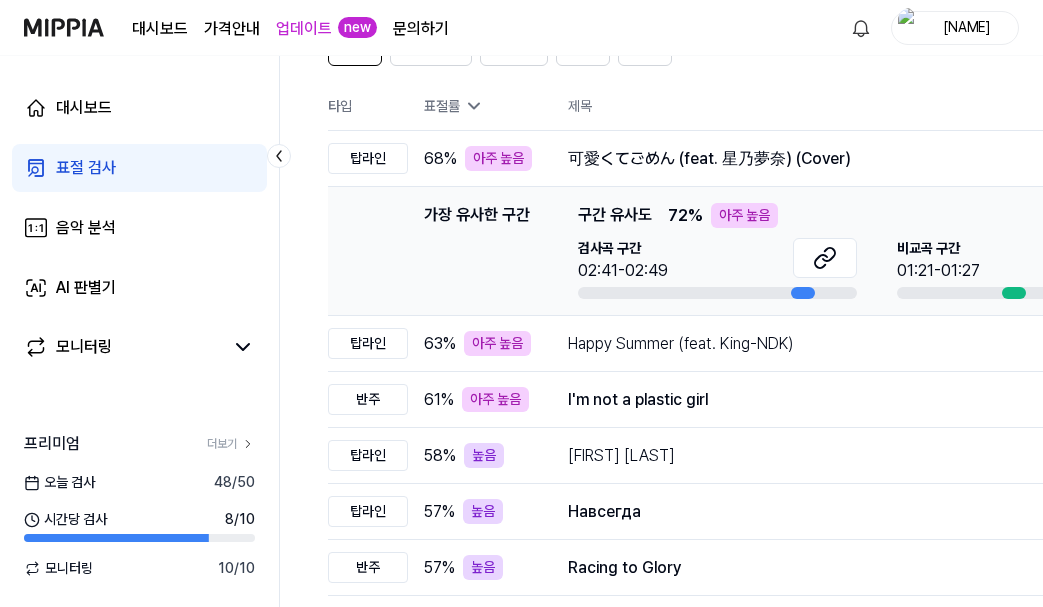 scroll, scrollTop: 256, scrollLeft: 0, axis: vertical 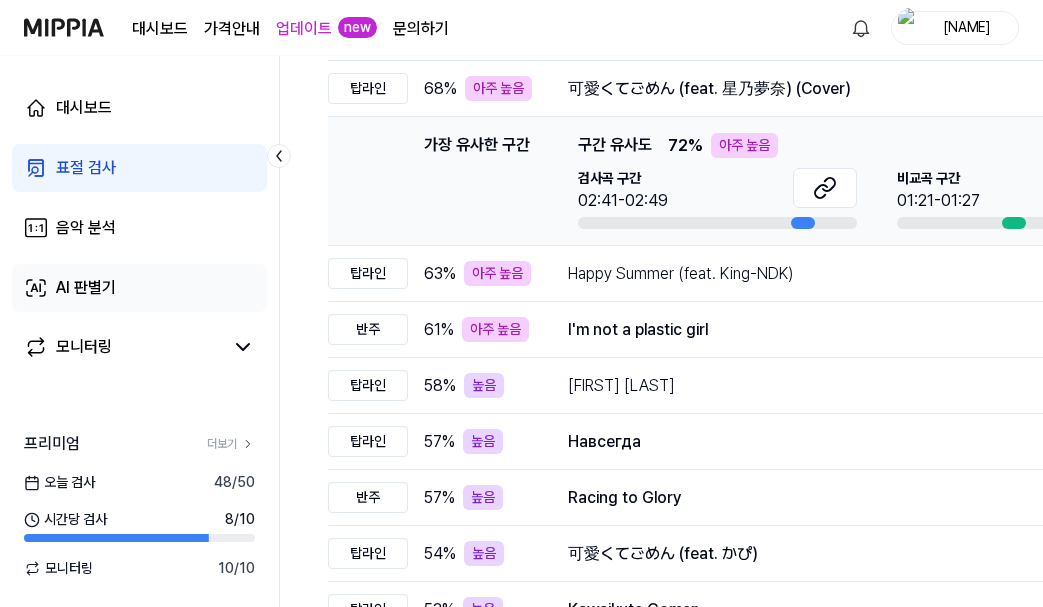 click on "AI 판별기" at bounding box center [86, 288] 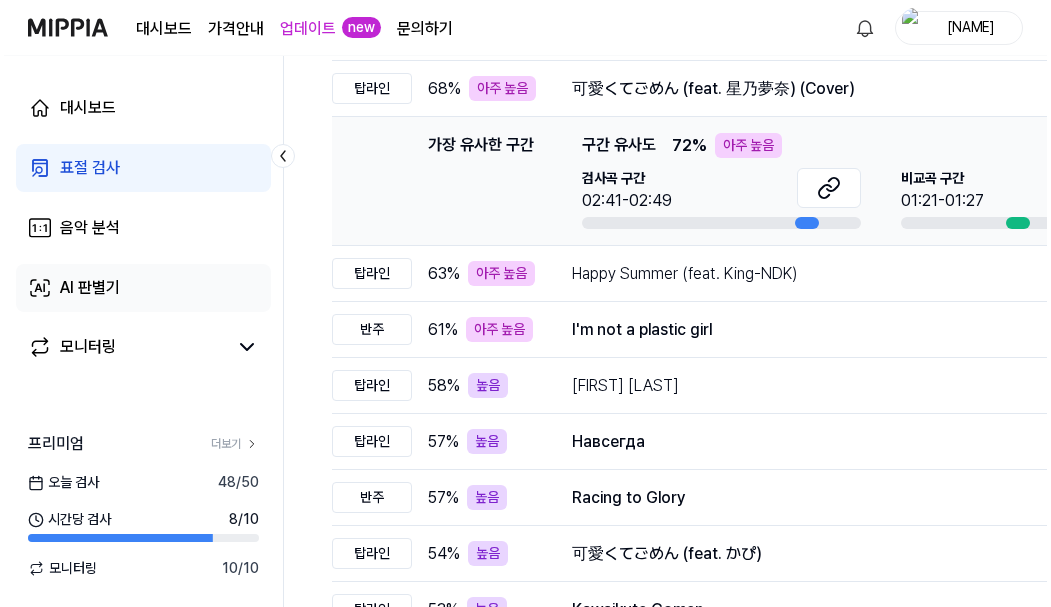 scroll, scrollTop: 0, scrollLeft: 0, axis: both 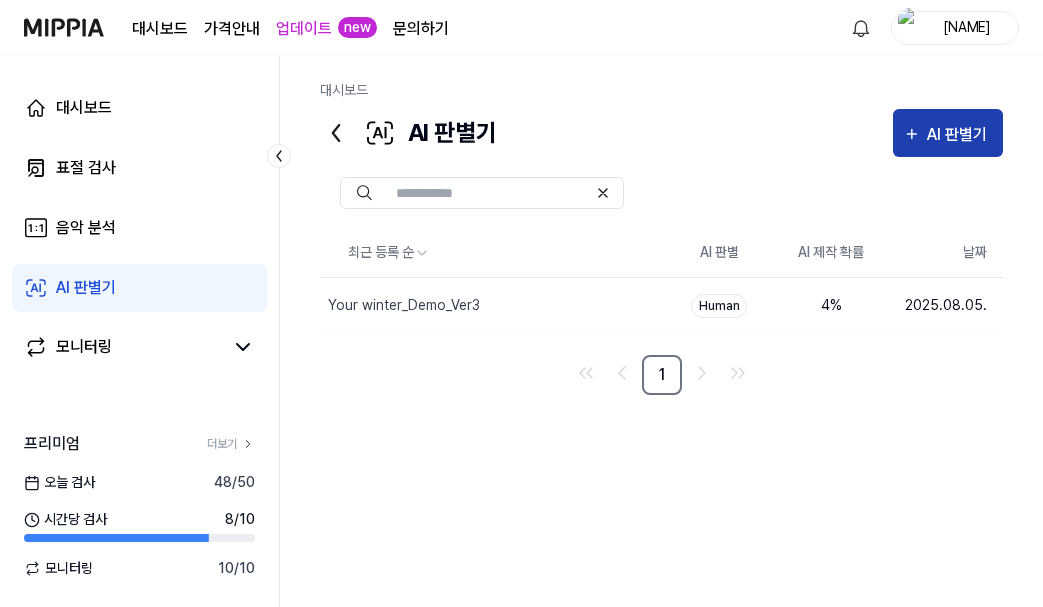 click 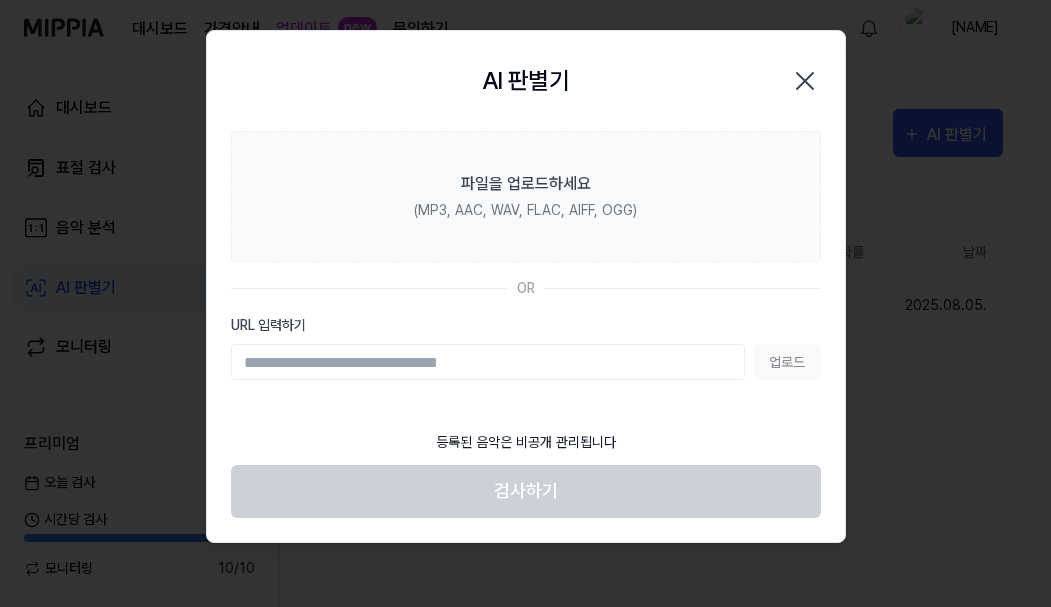 click on "URL 입력하기" at bounding box center [488, 362] 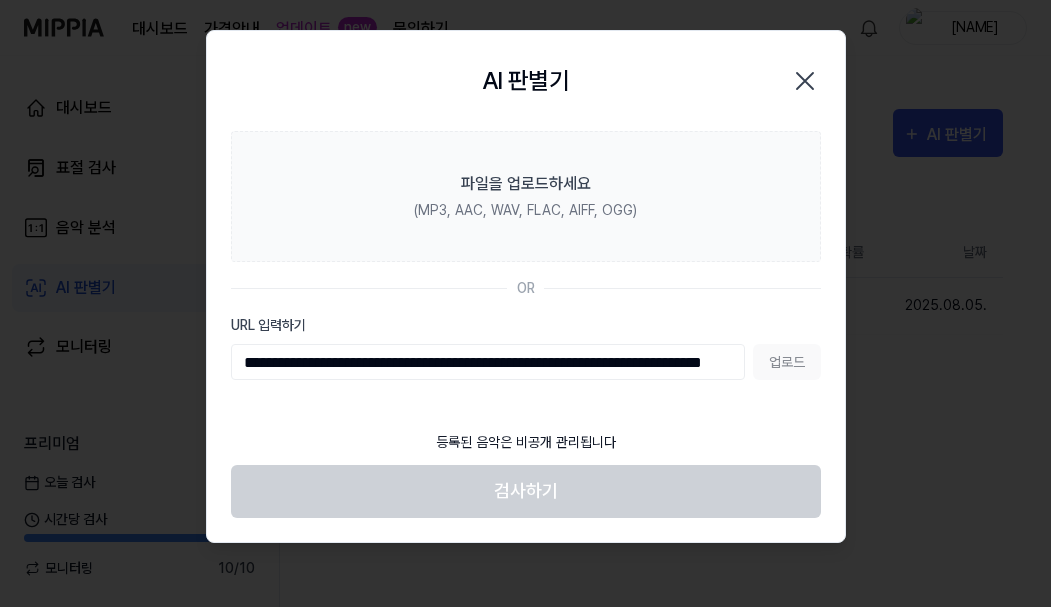 scroll, scrollTop: 0, scrollLeft: 126, axis: horizontal 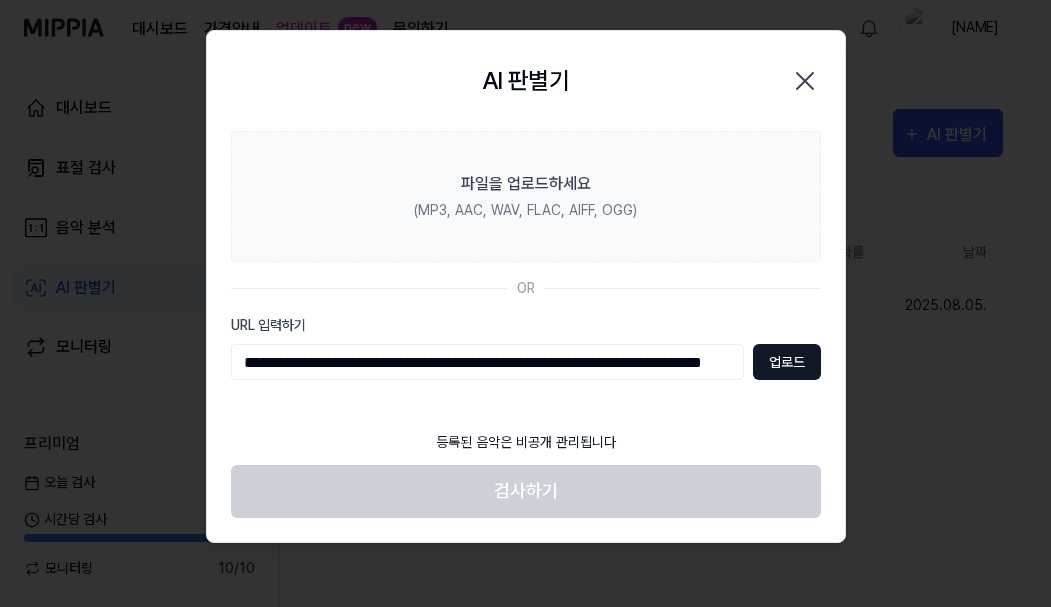 type on "**********" 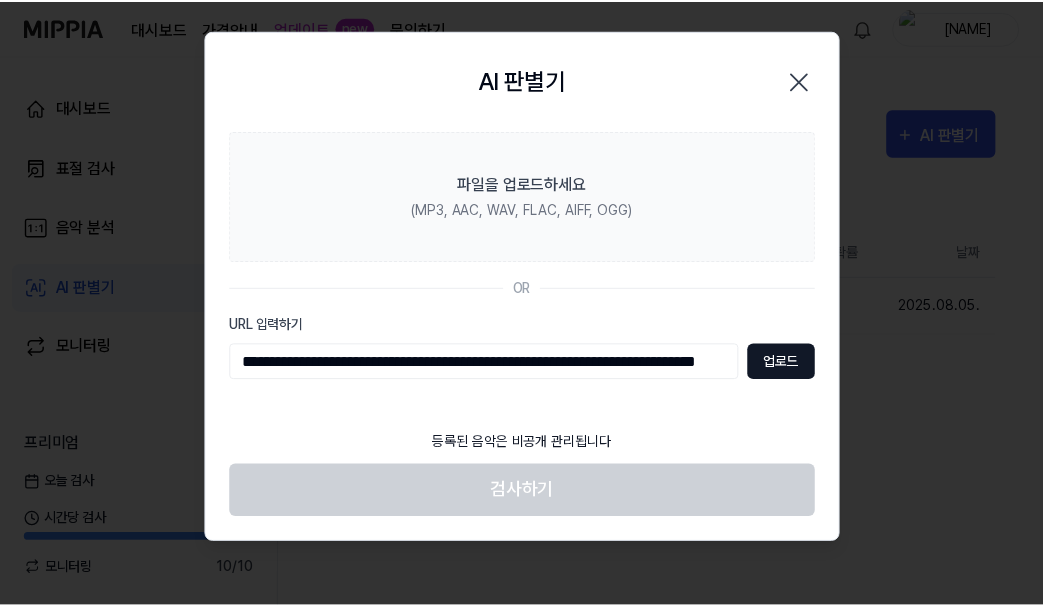 scroll, scrollTop: 0, scrollLeft: 0, axis: both 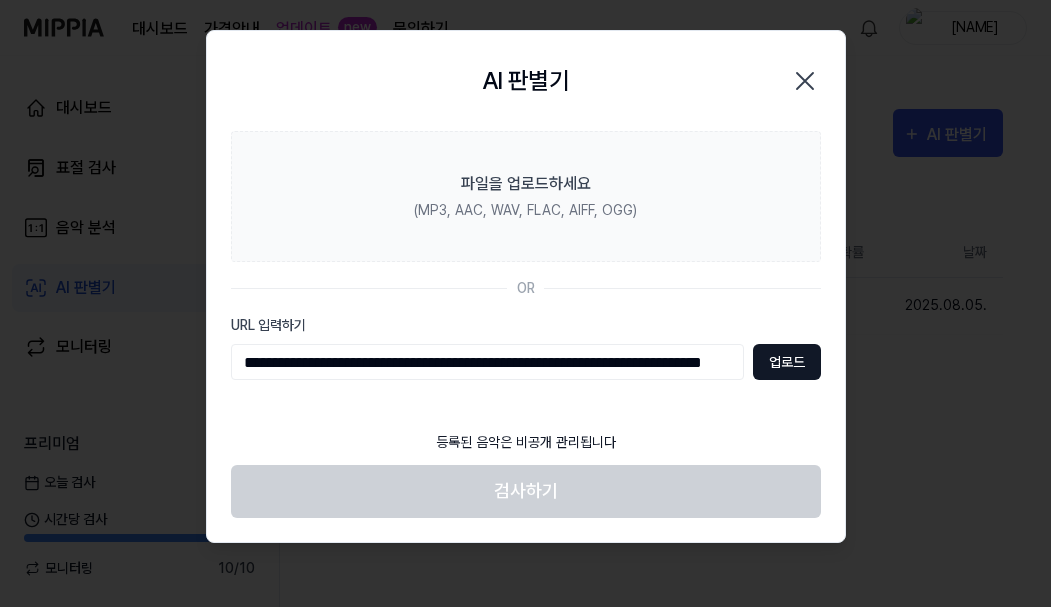 click on "업로드" at bounding box center [787, 362] 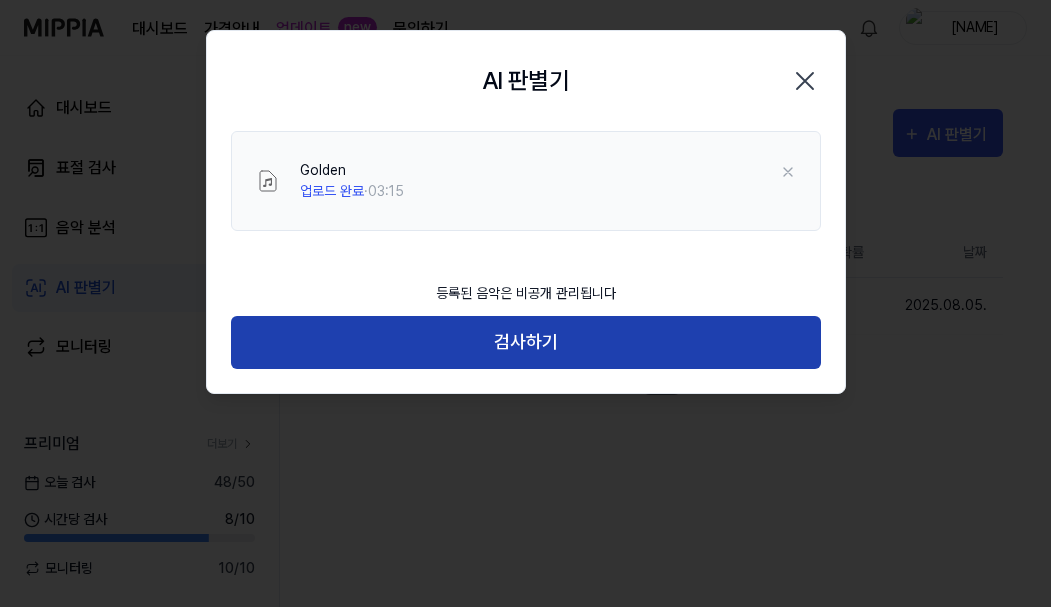 click on "검사하기" at bounding box center [526, 342] 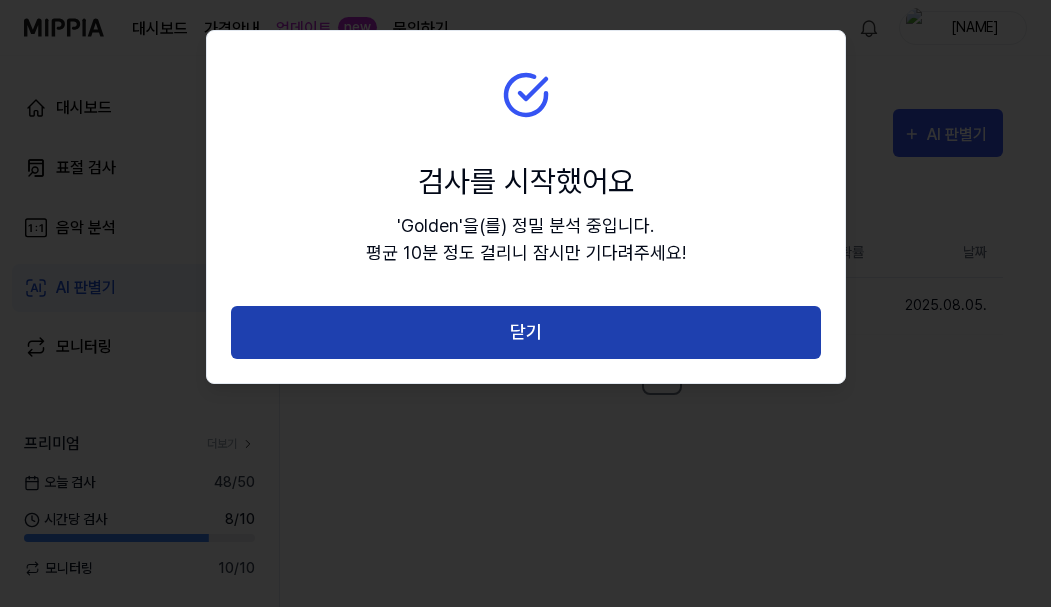 click on "닫기" at bounding box center [526, 332] 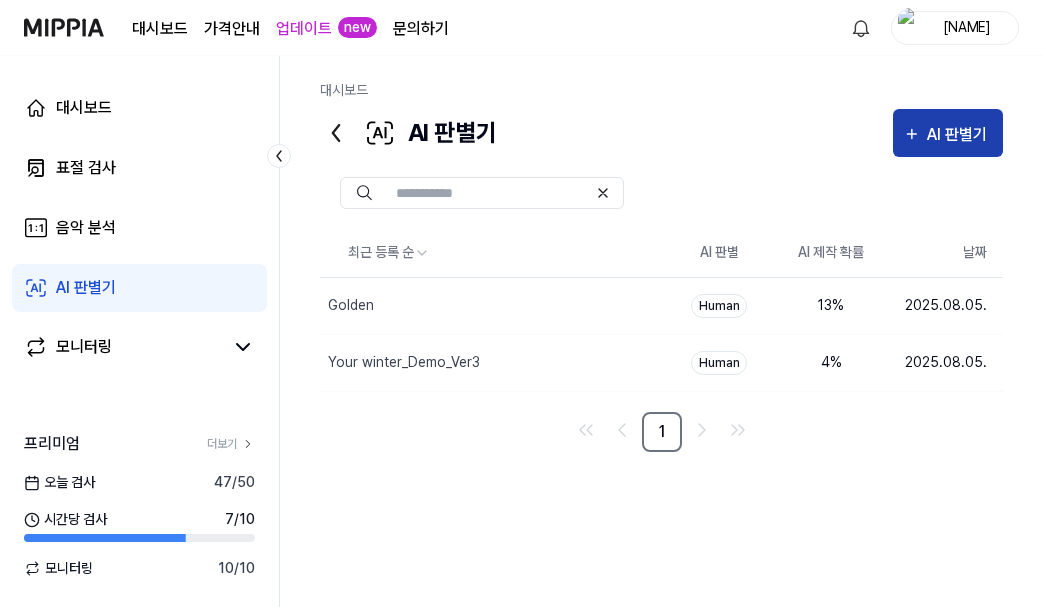 click on "AI 판별기" at bounding box center [960, 135] 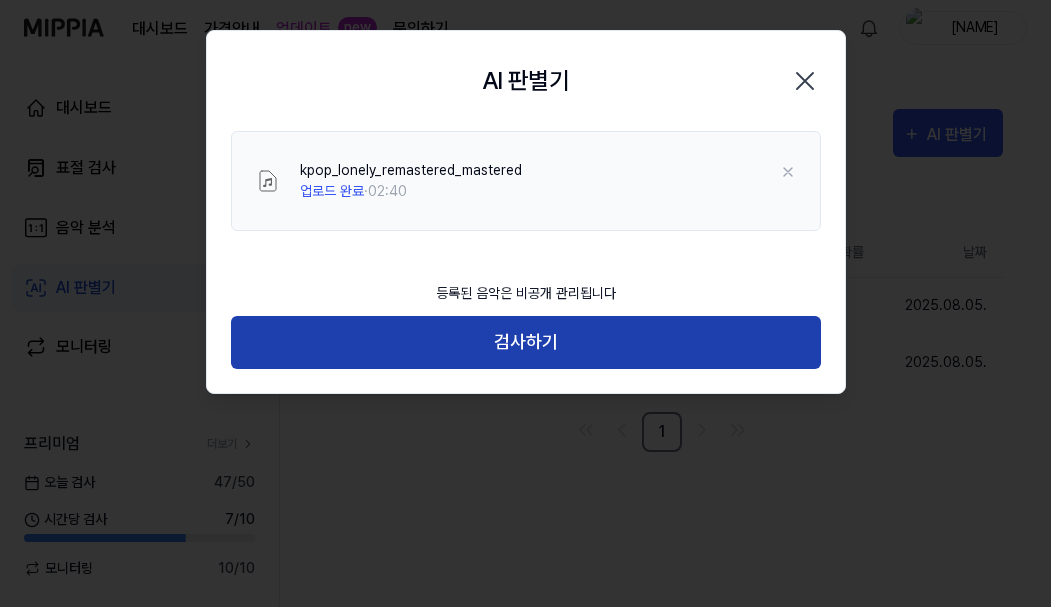 click on "검사하기" at bounding box center (526, 342) 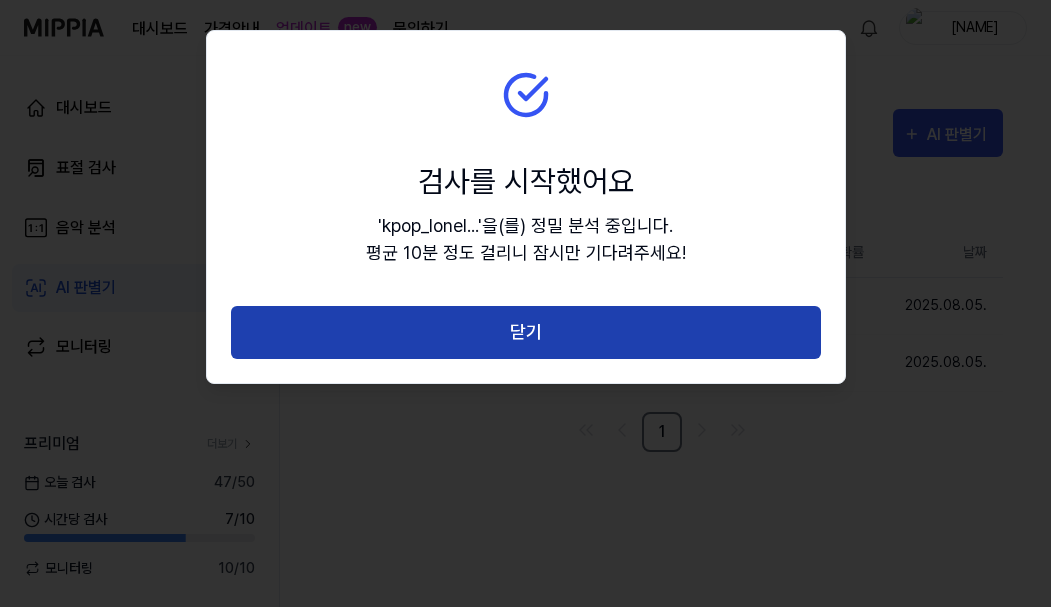 click on "닫기" at bounding box center (526, 332) 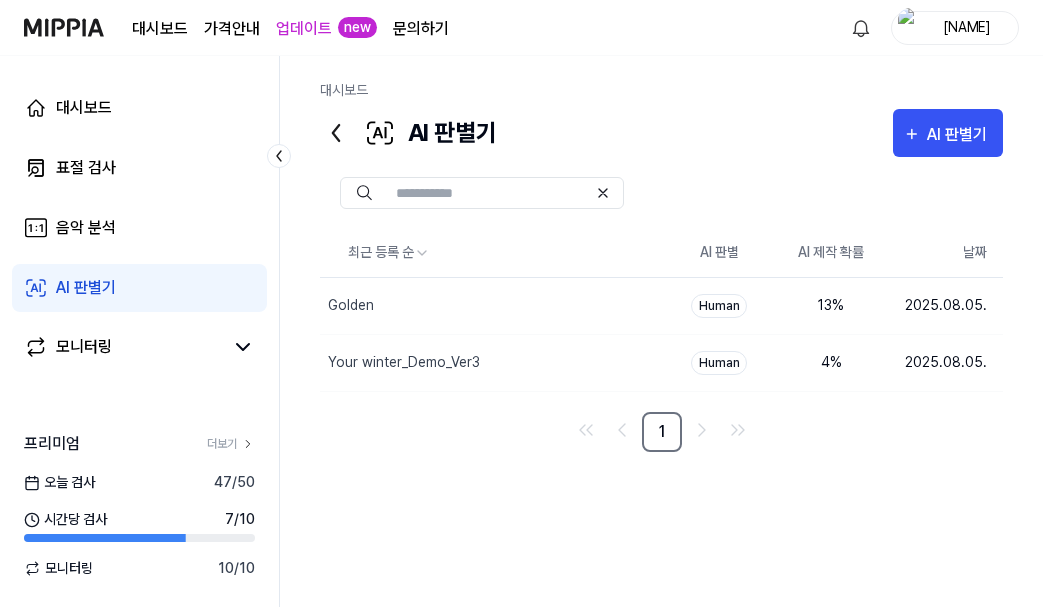 click on "최근 등록 순 AI 판별 AI 제작 확률 날짜 Golden 삭제 Human 13 % [DATE]. Your winter_Demo_Ver3 삭제 Human 4 % [DATE]. 1" at bounding box center [661, 426] 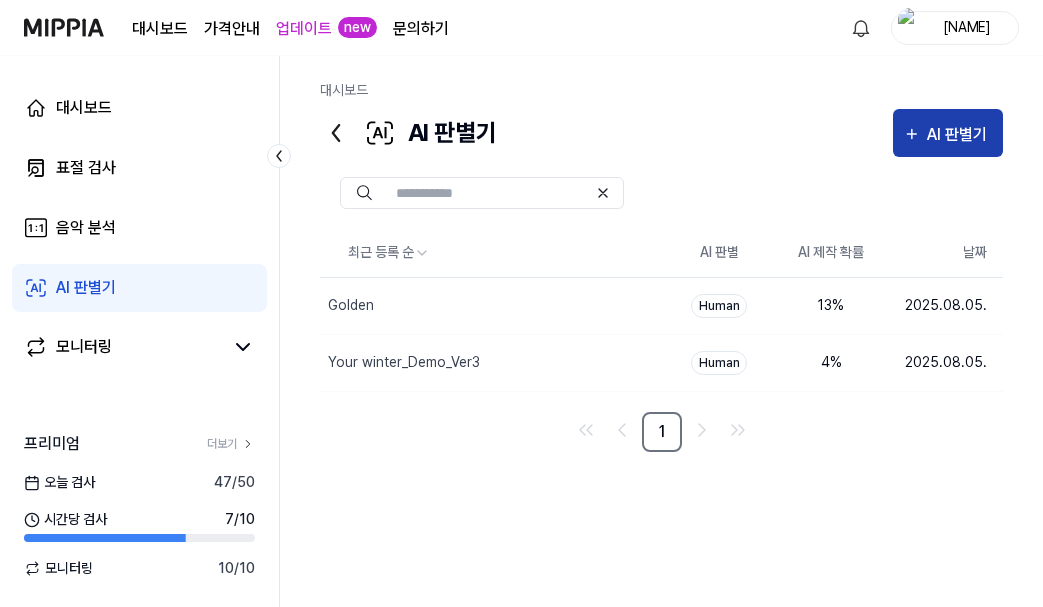 click on "AI 판별기" at bounding box center (948, 133) 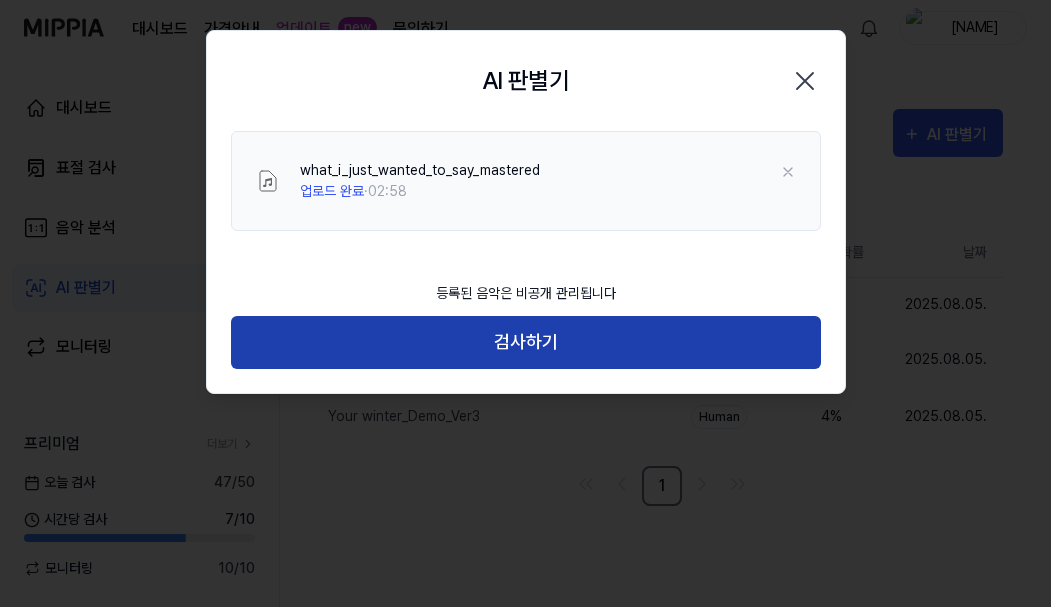 click on "검사하기" at bounding box center [526, 342] 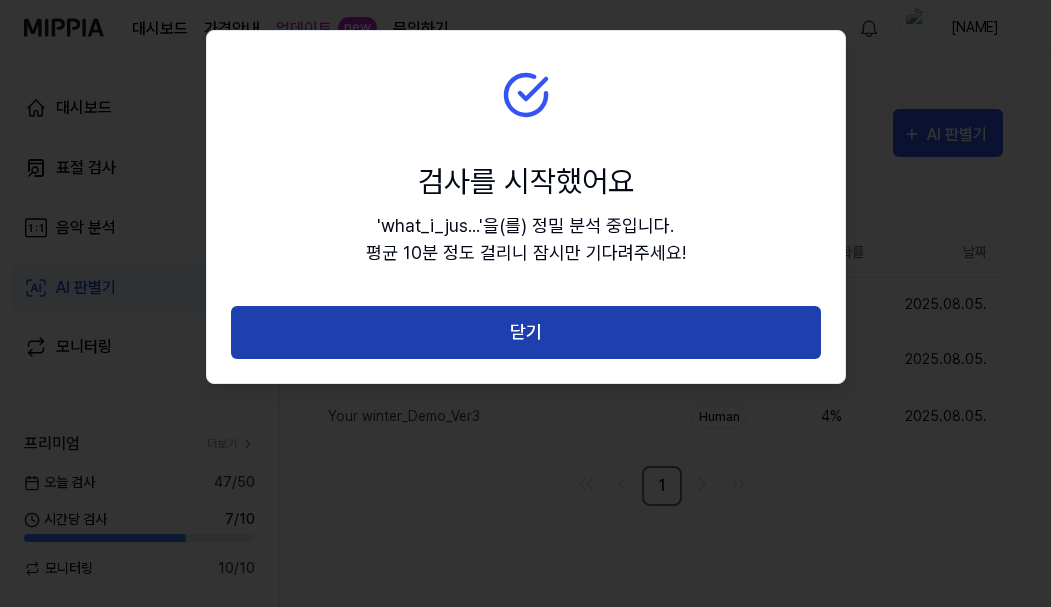 drag, startPoint x: 527, startPoint y: 329, endPoint x: 552, endPoint y: 312, distance: 30.232433 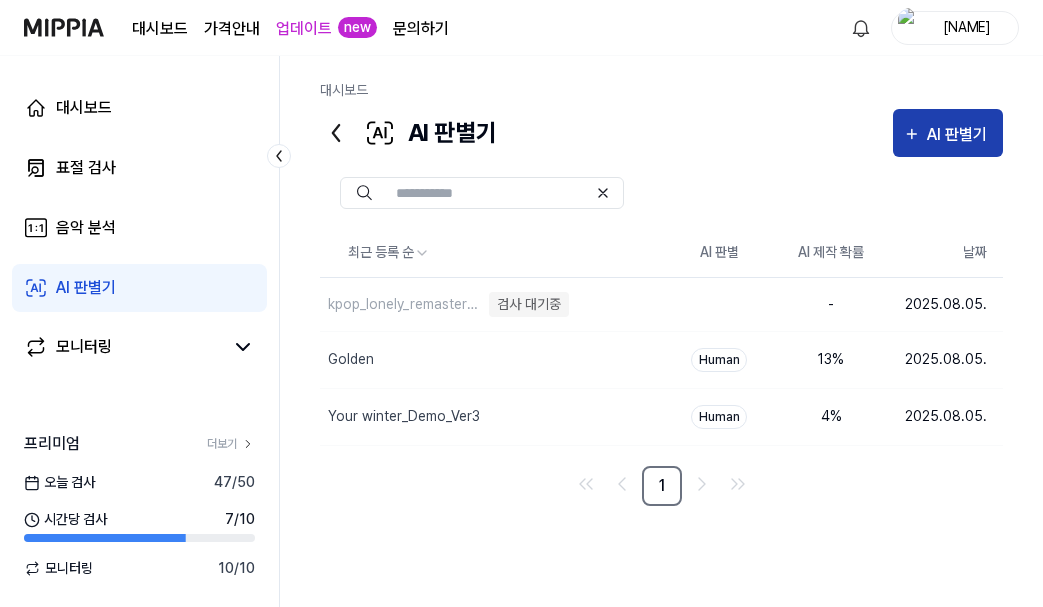 click on "AI 판별기" at bounding box center [960, 135] 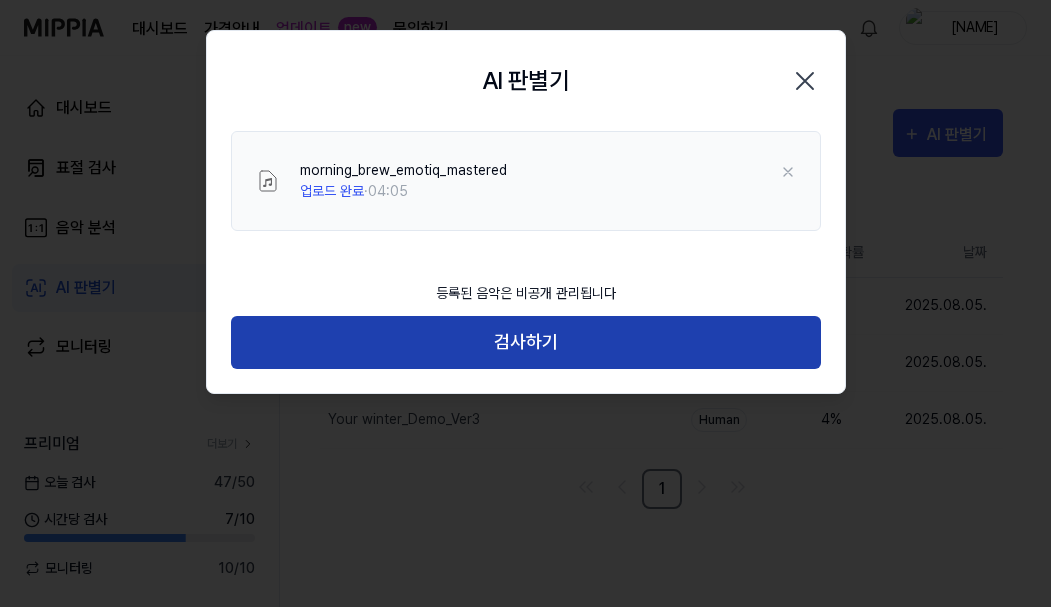 click on "검사하기" at bounding box center (526, 342) 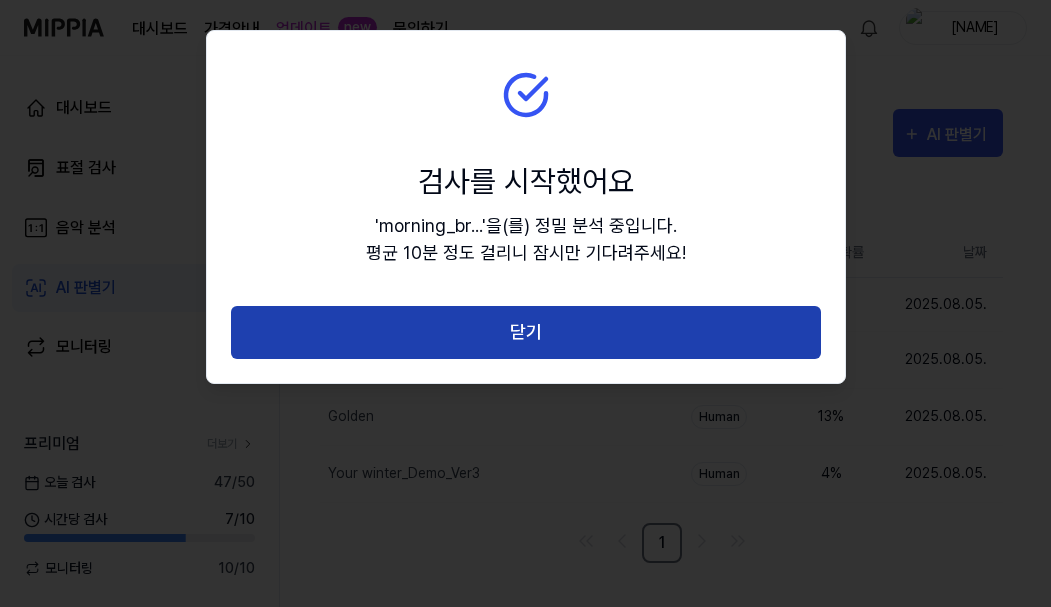 click on "닫기" at bounding box center (526, 332) 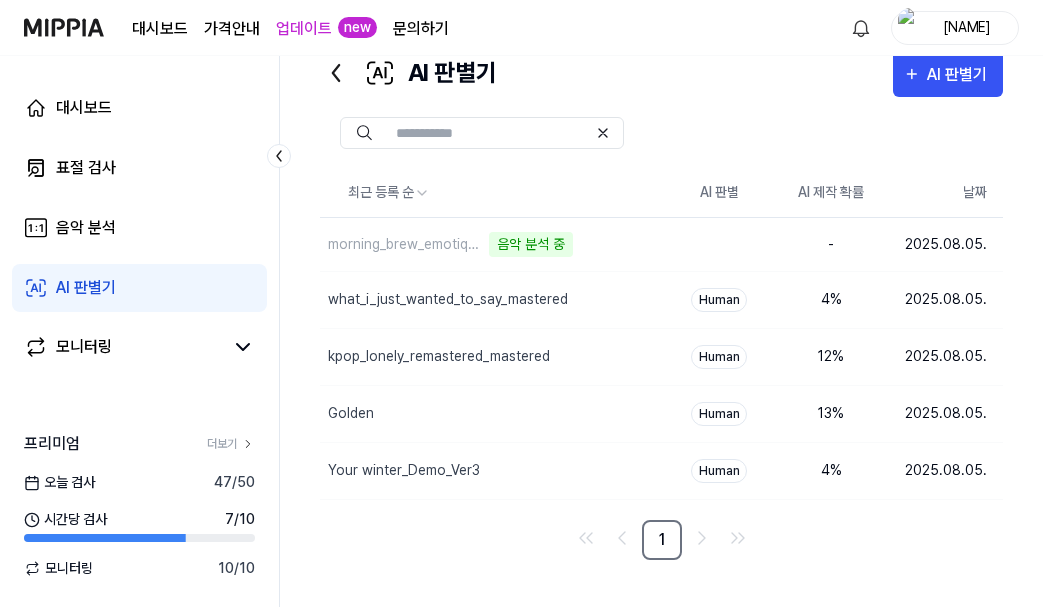 scroll, scrollTop: 60, scrollLeft: 0, axis: vertical 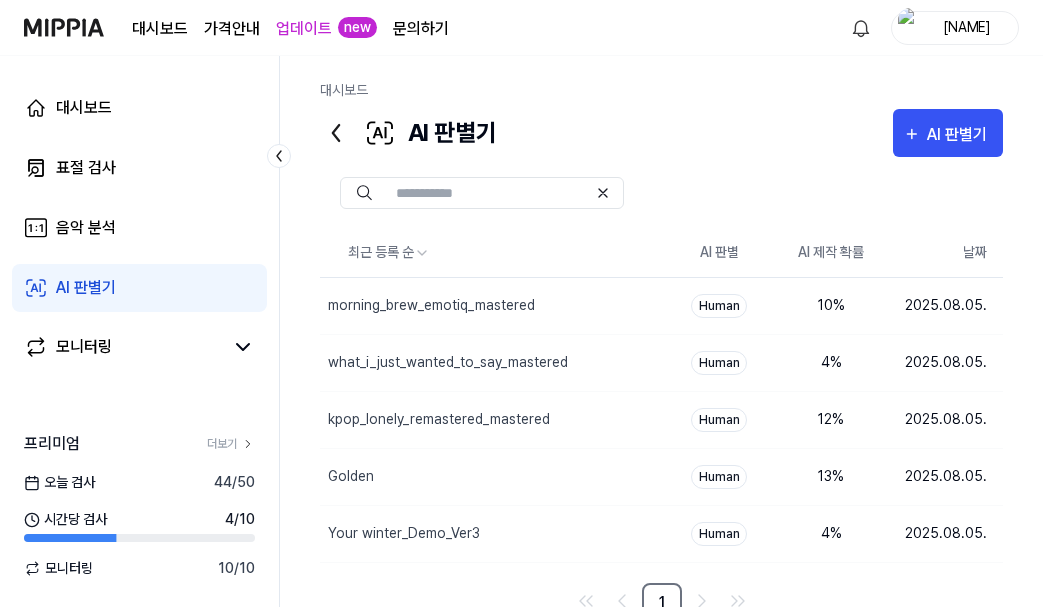 click on "[NAME]" at bounding box center [967, 27] 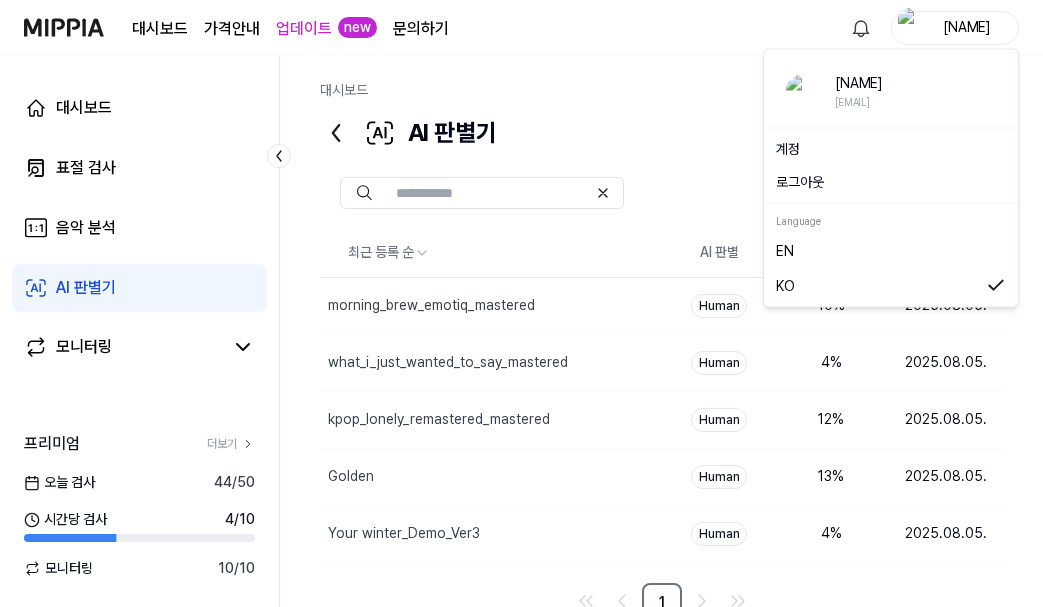 click on "계정" at bounding box center (891, 149) 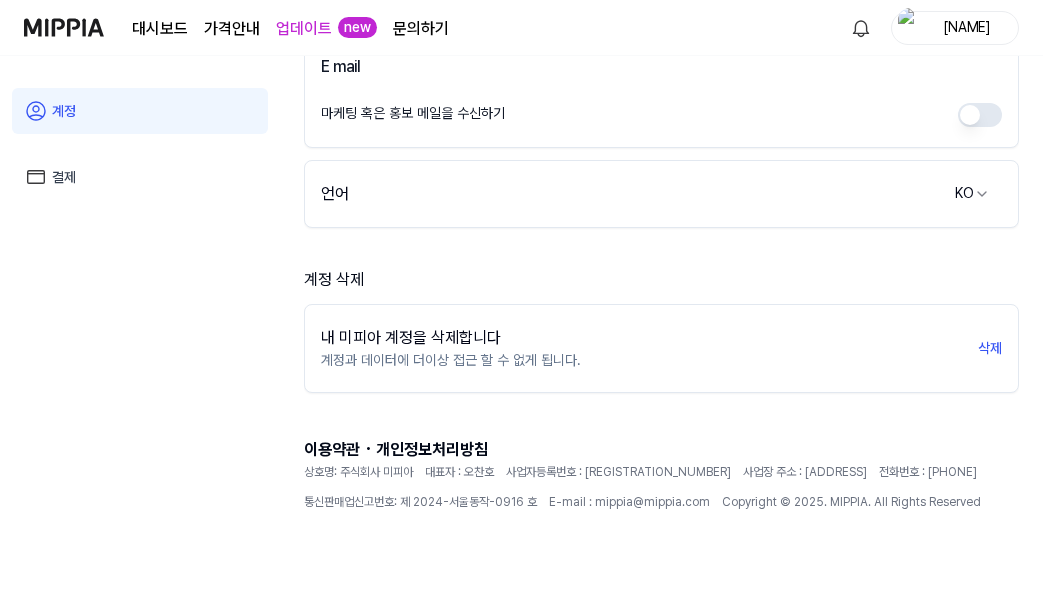 scroll, scrollTop: 521, scrollLeft: 0, axis: vertical 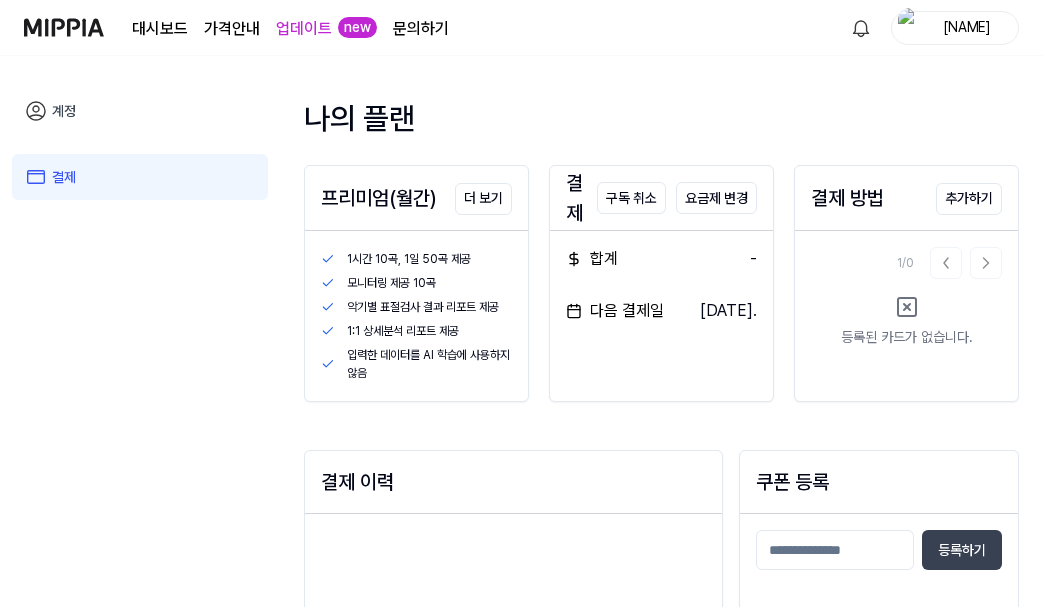 drag, startPoint x: 589, startPoint y: 311, endPoint x: 746, endPoint y: 314, distance: 157.02866 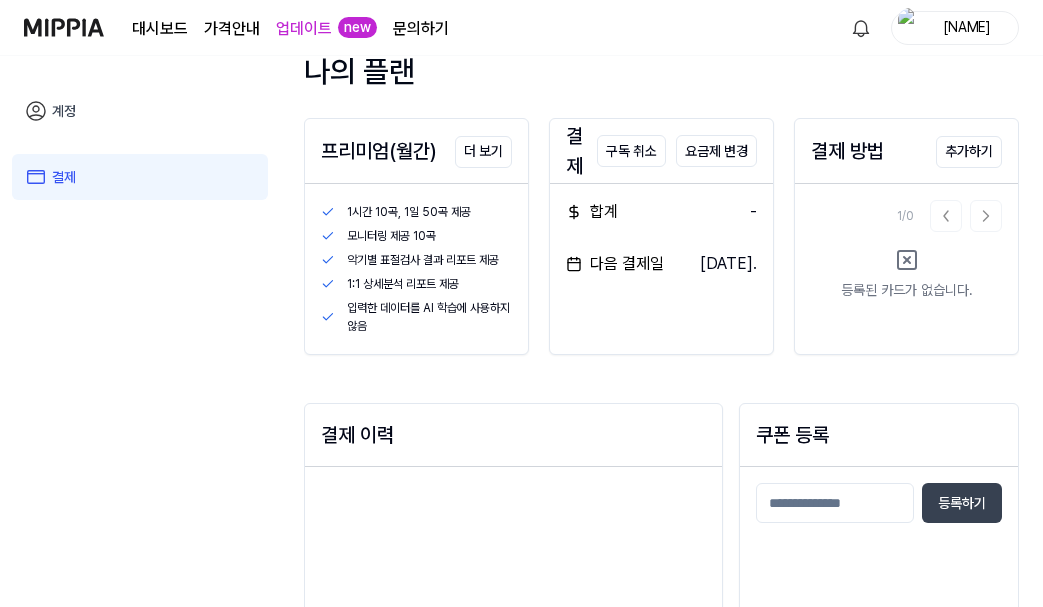 scroll, scrollTop: 0, scrollLeft: 0, axis: both 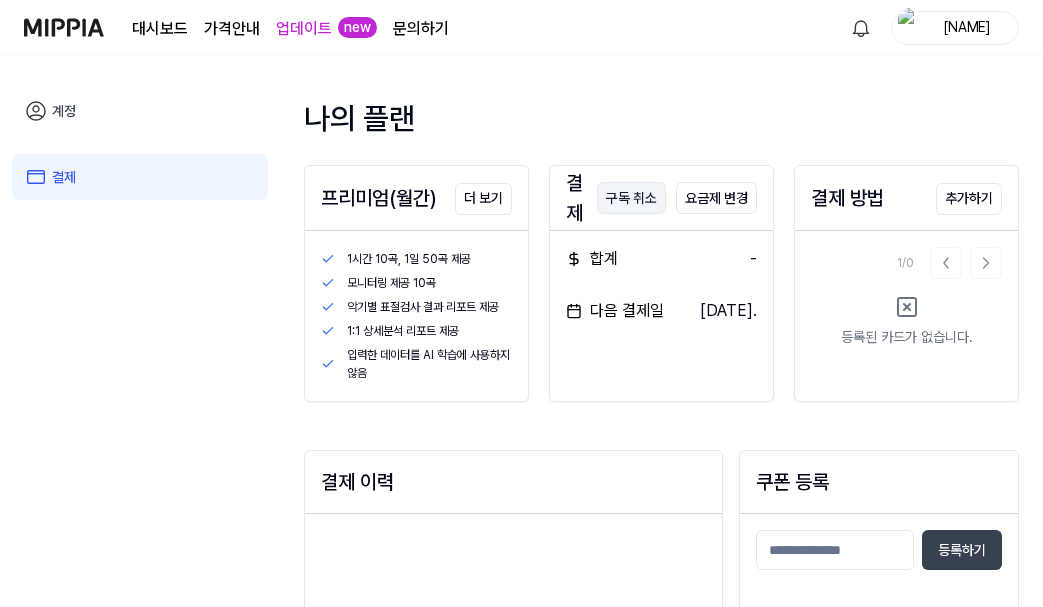 click on "구독 취소" at bounding box center (631, 198) 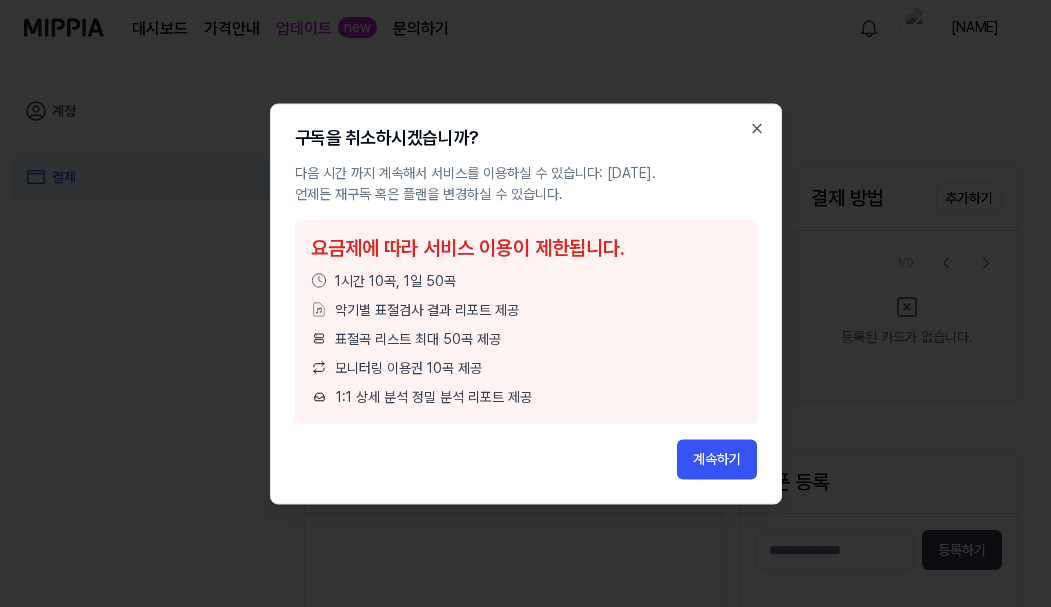 drag, startPoint x: 348, startPoint y: 175, endPoint x: 633, endPoint y: 191, distance: 285.44876 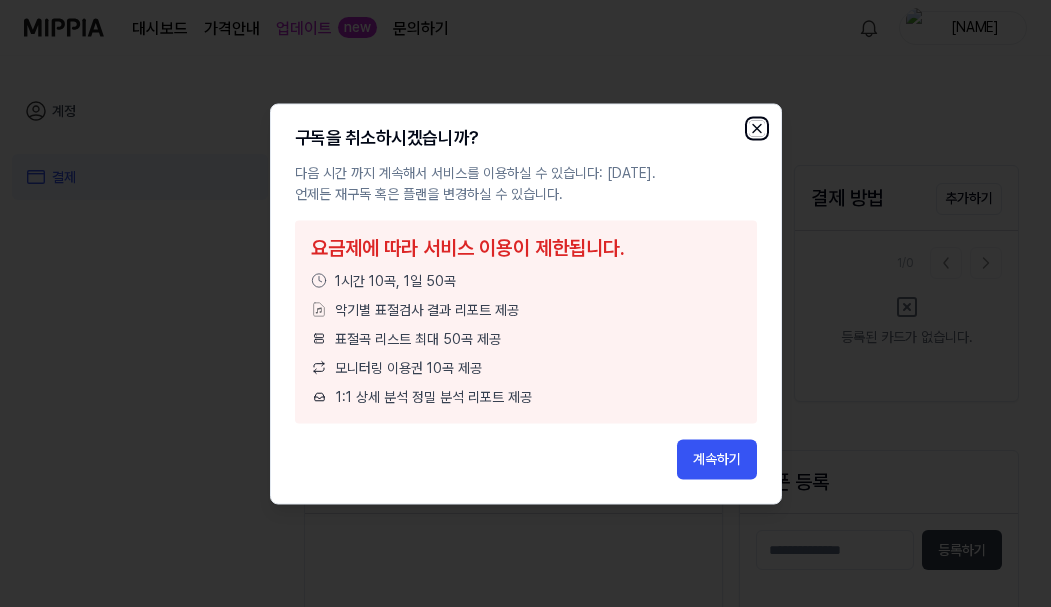 click 